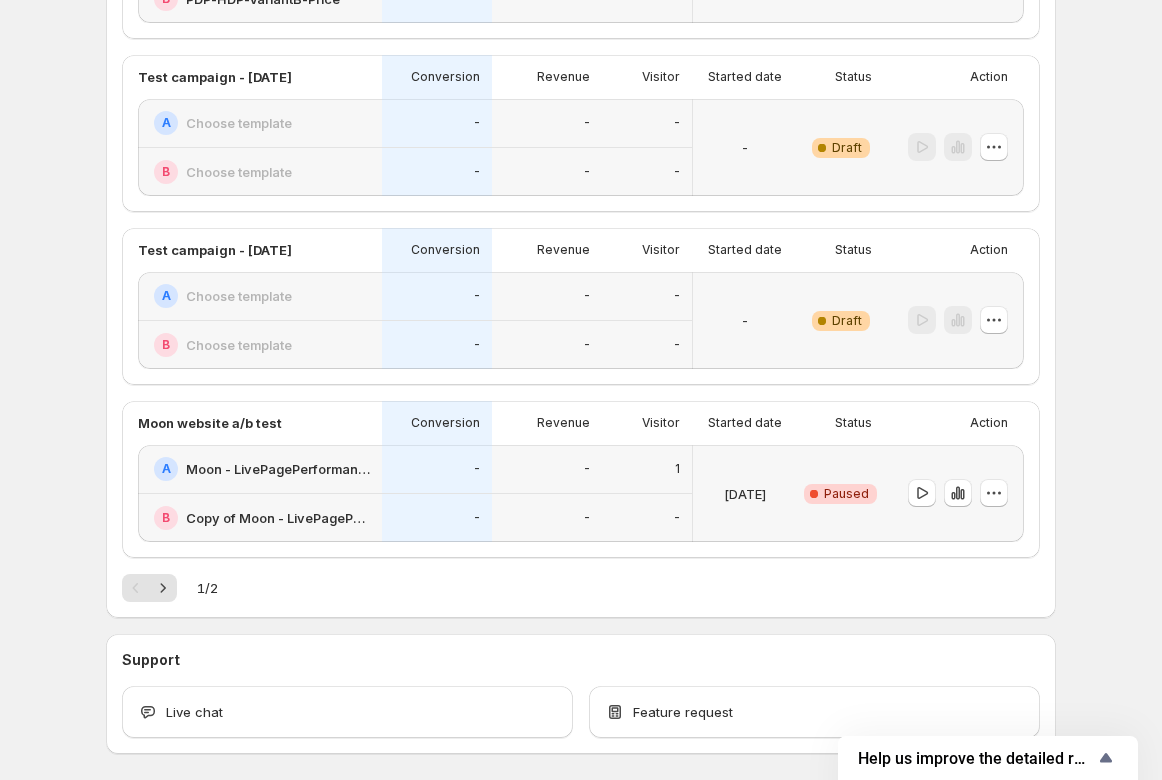 scroll, scrollTop: 1112, scrollLeft: 0, axis: vertical 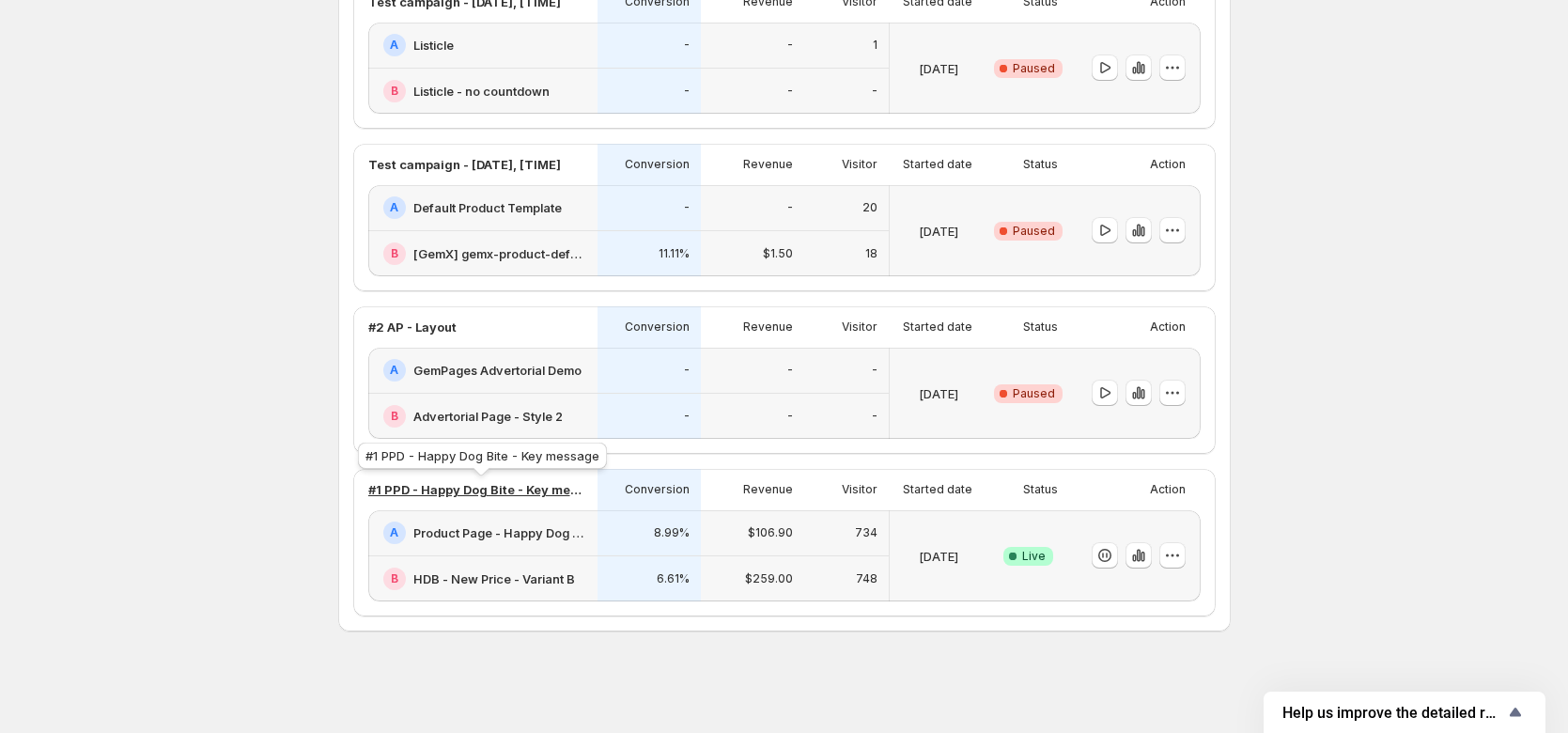 click on "#1 PPD - Happy Dog Bite - Key message" at bounding box center (477, 490) 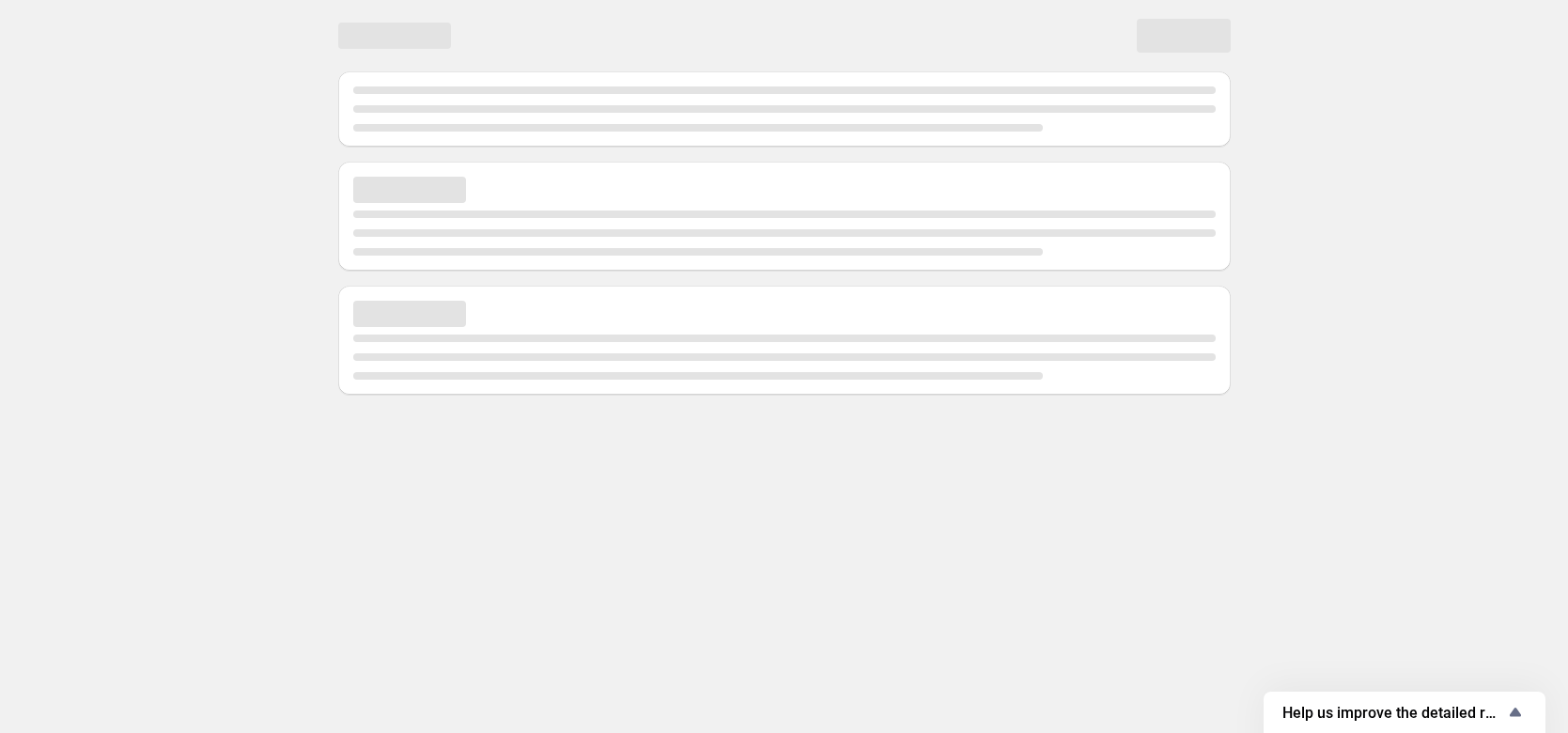 scroll, scrollTop: 0, scrollLeft: 0, axis: both 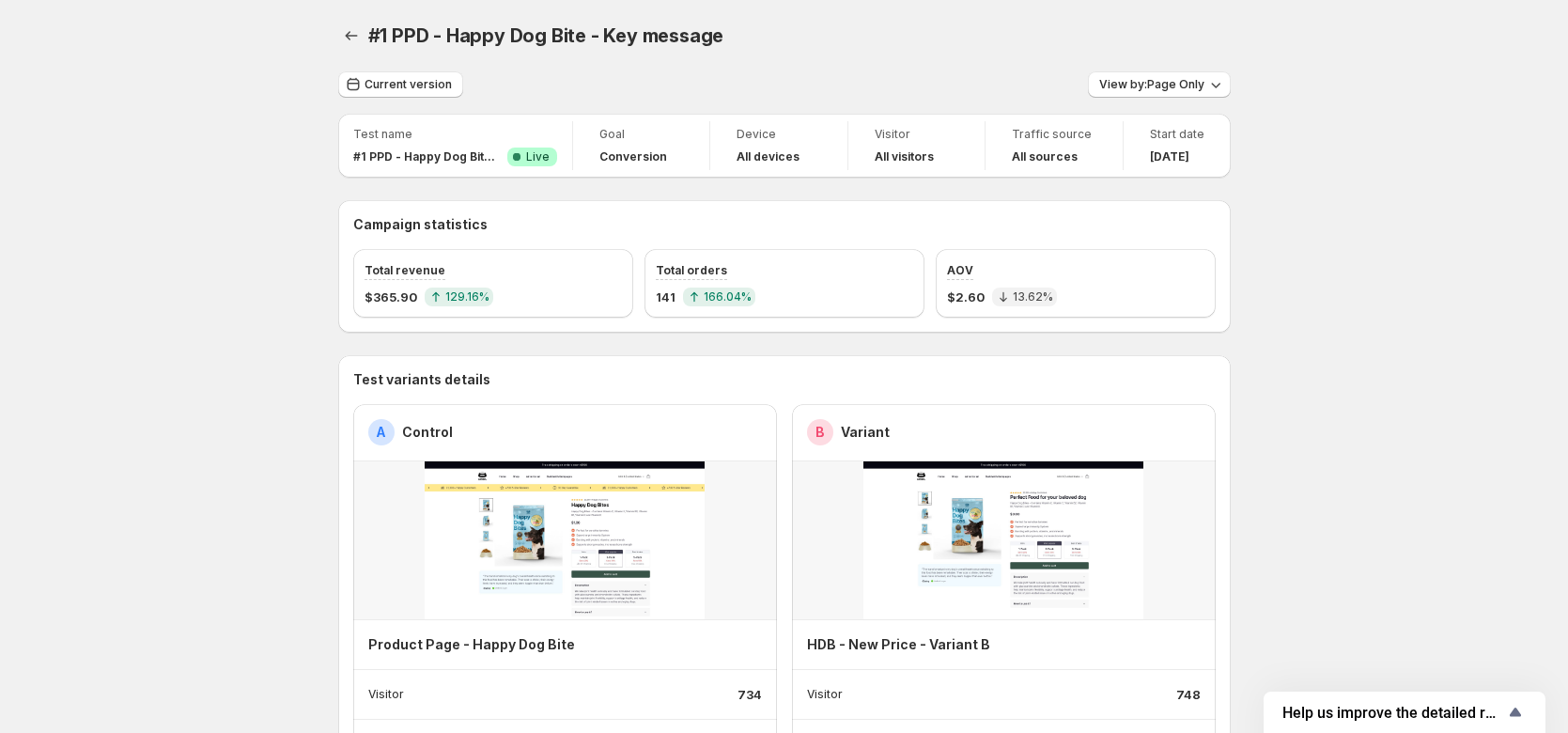 click on "#1 PPD - Happy Dog Bite - Key message. This page is ready #1 PPD - Happy Dog Bite - Key message" at bounding box center [784, 36] 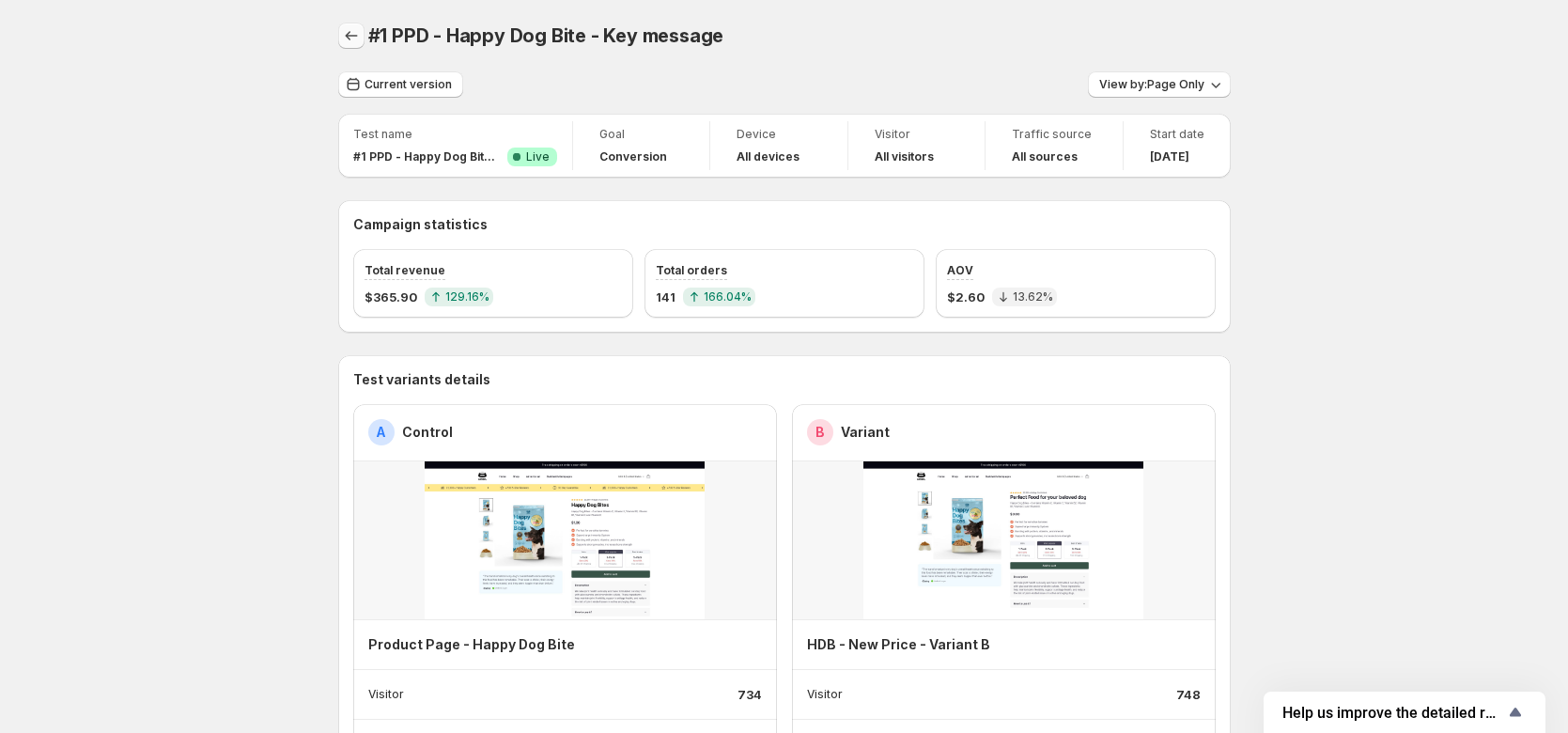 click at bounding box center (351, 36) 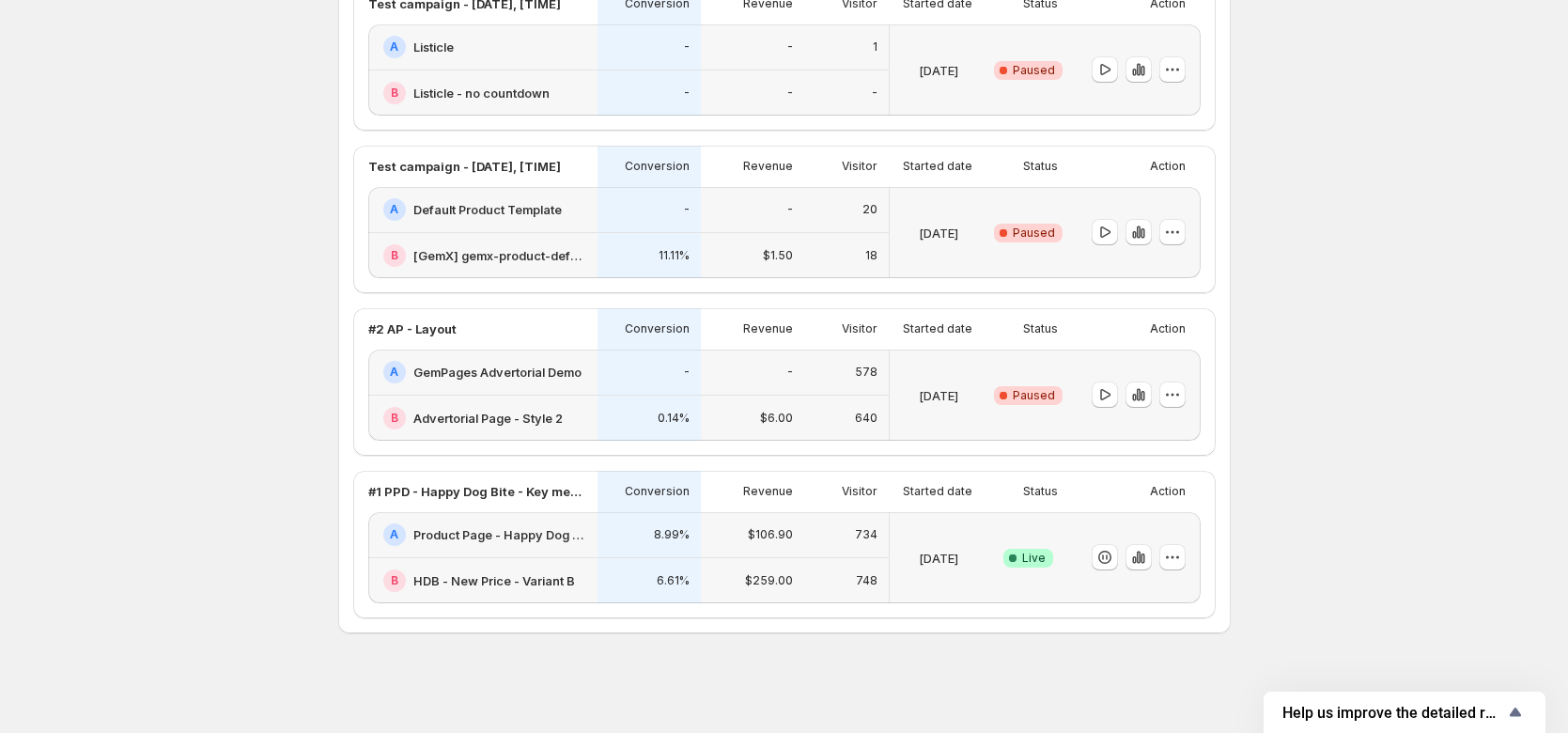 scroll, scrollTop: 1138, scrollLeft: 0, axis: vertical 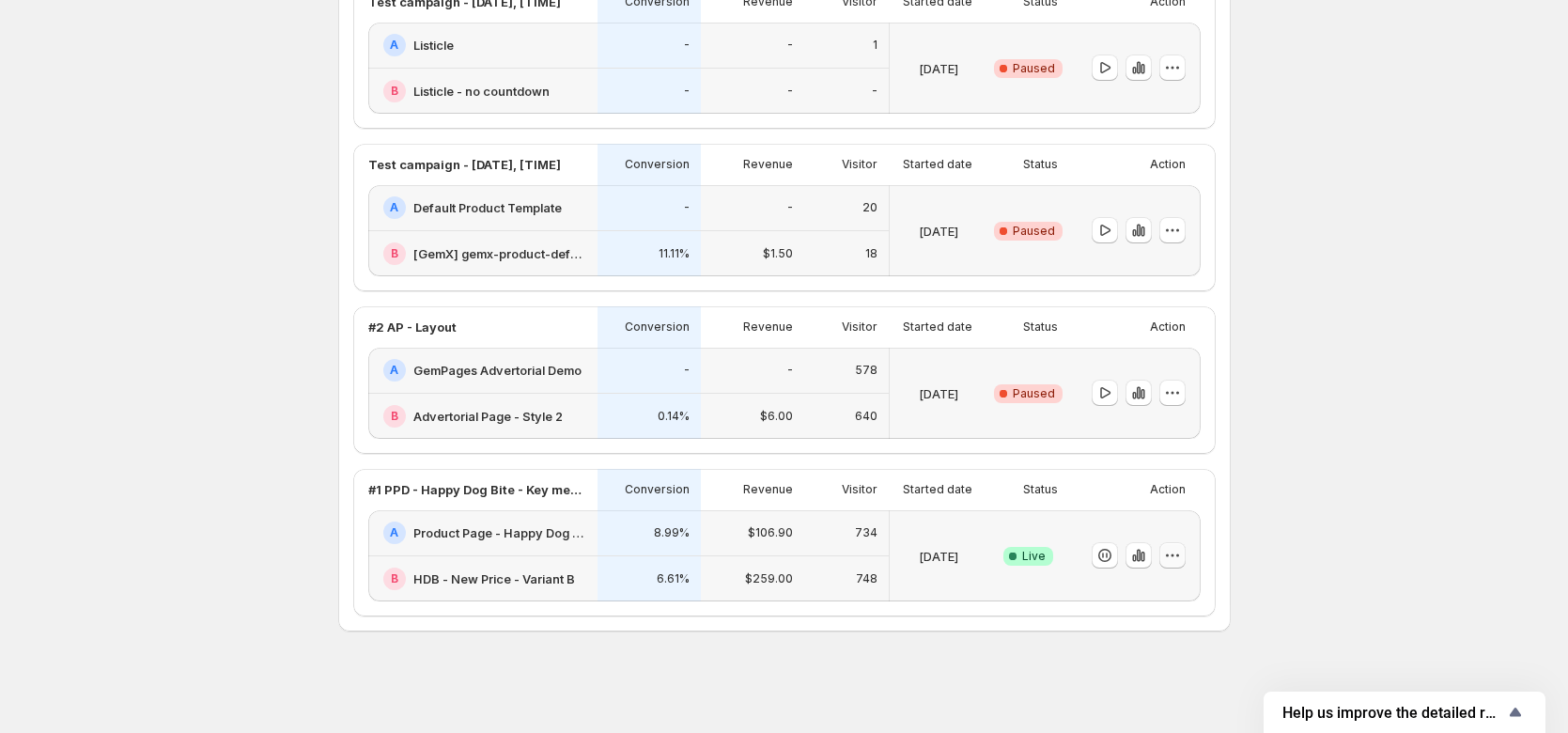 click 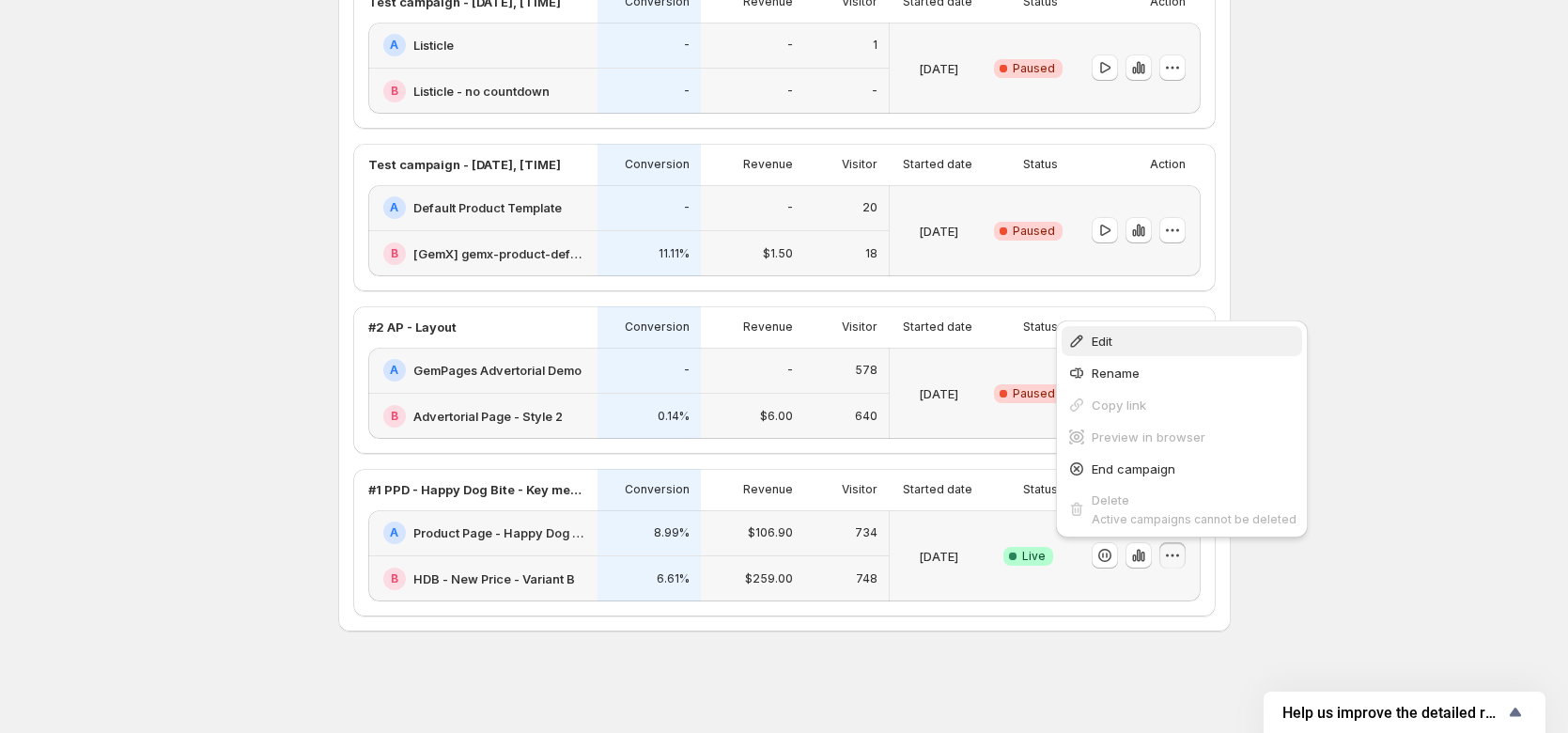click on "Edit" at bounding box center (1194, 341) 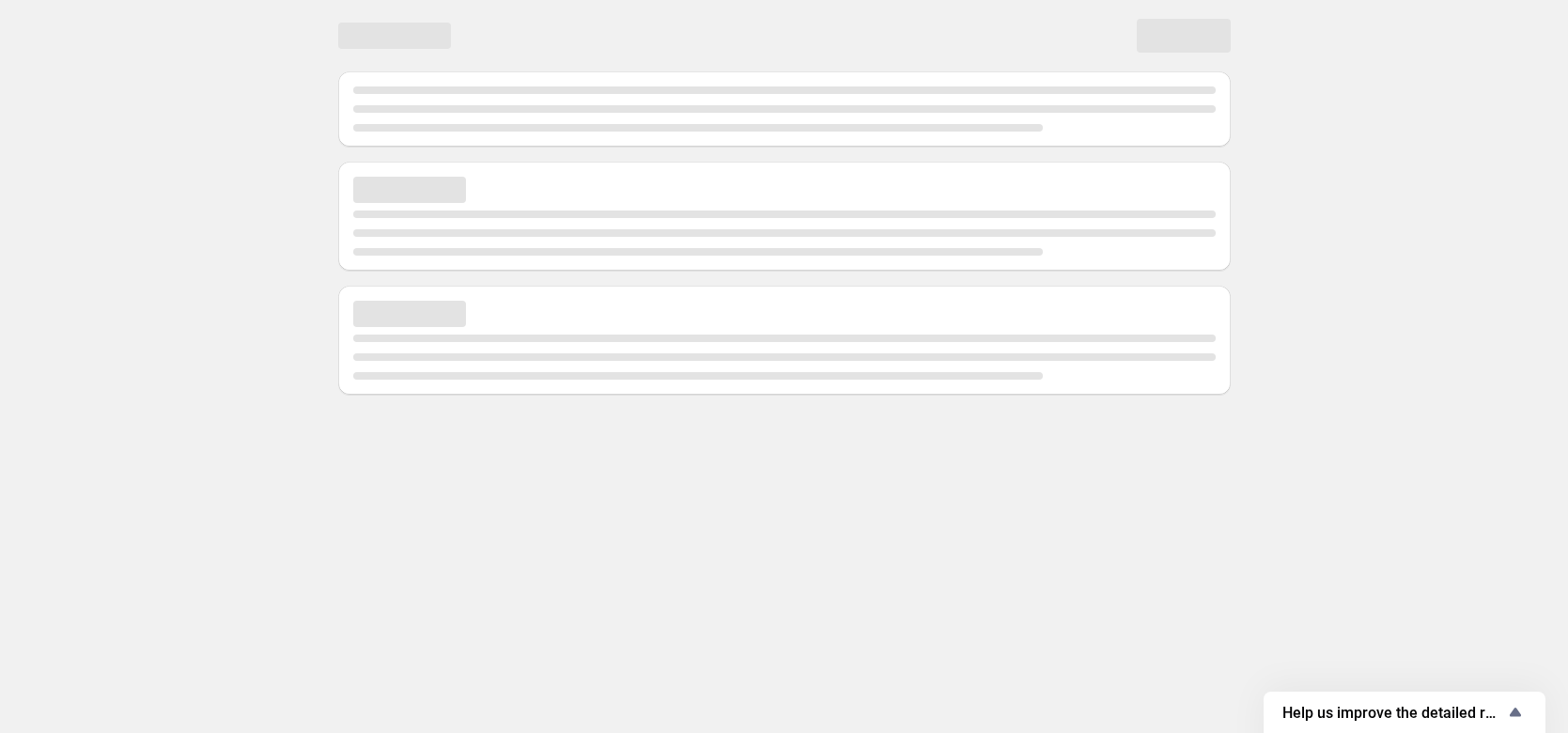 scroll, scrollTop: 0, scrollLeft: 0, axis: both 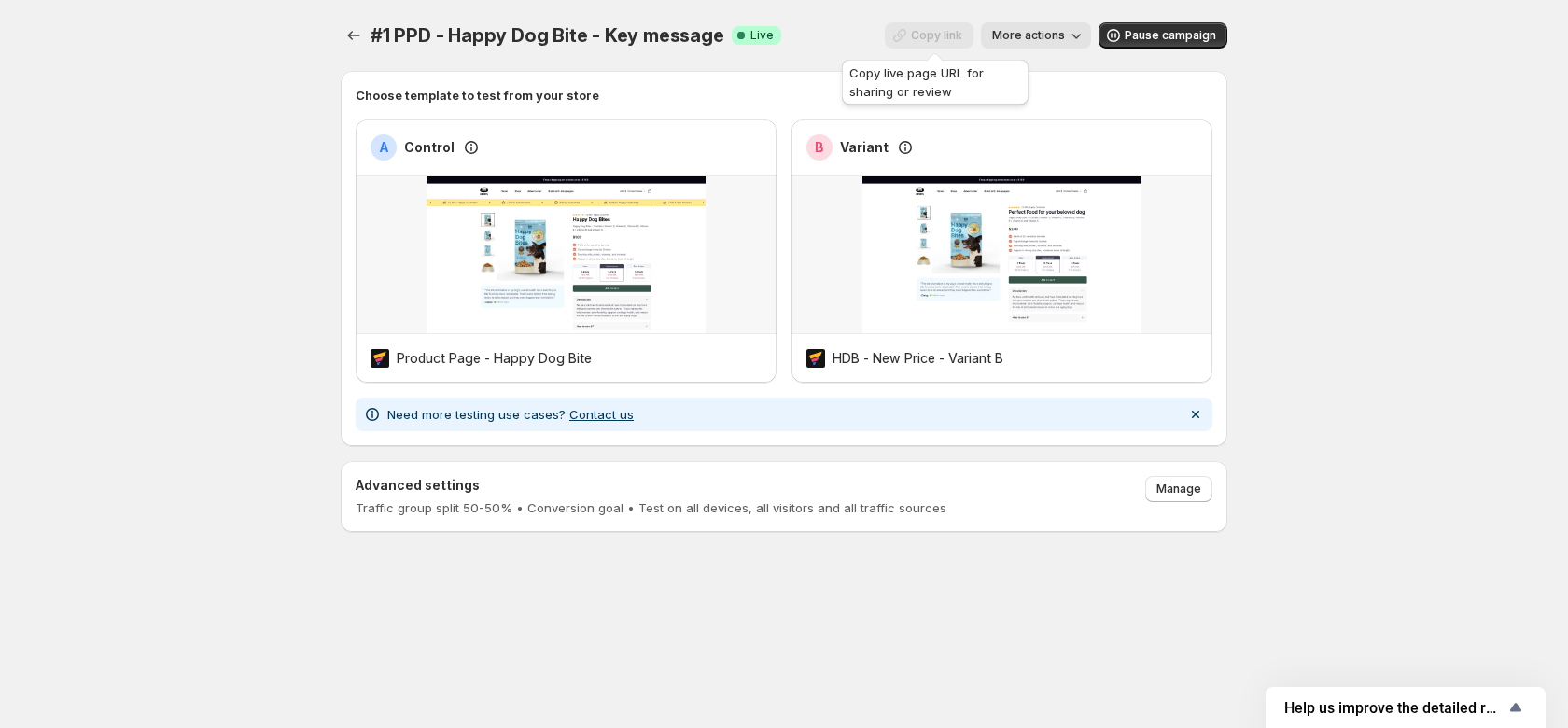 click on "Copy link" at bounding box center (929, 40) 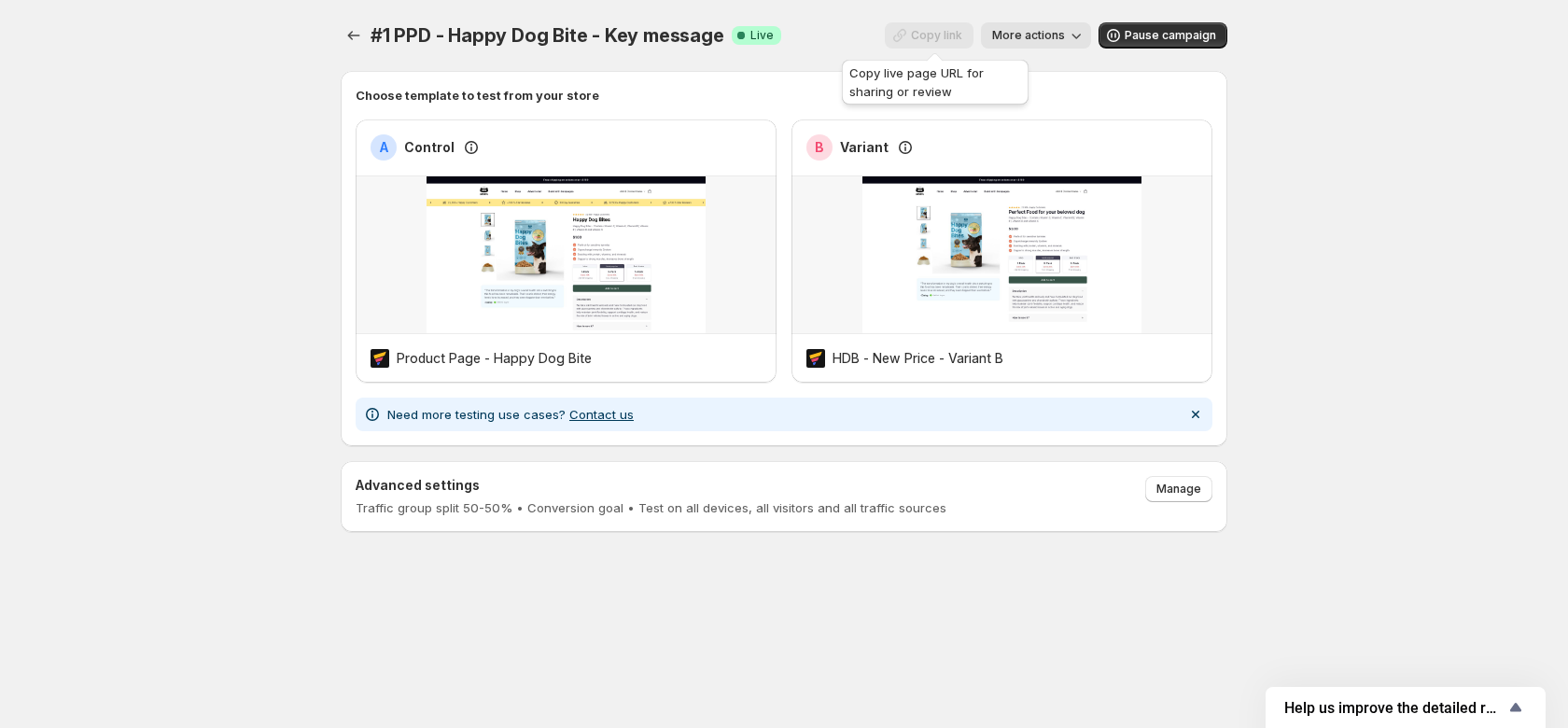 click on "Copy link" at bounding box center [929, 40] 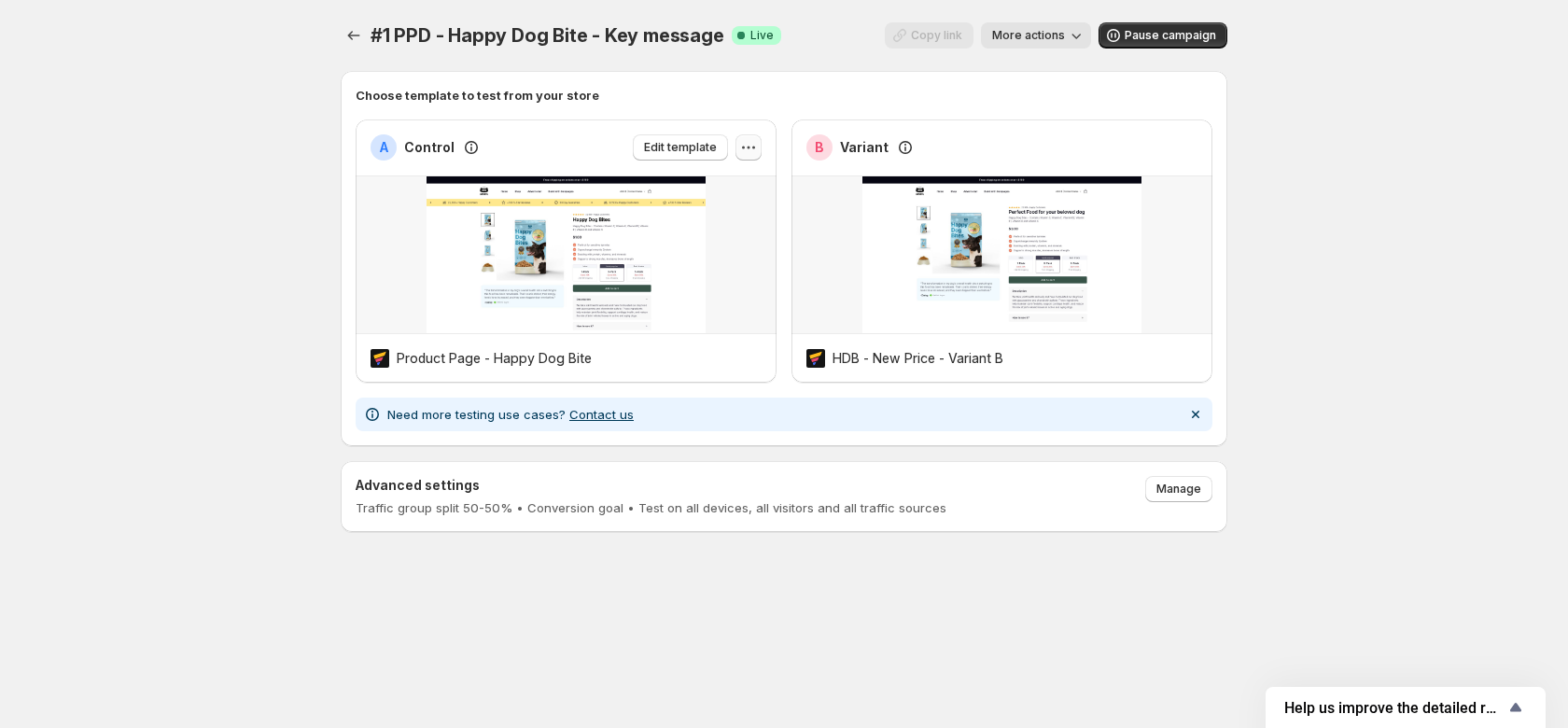 click 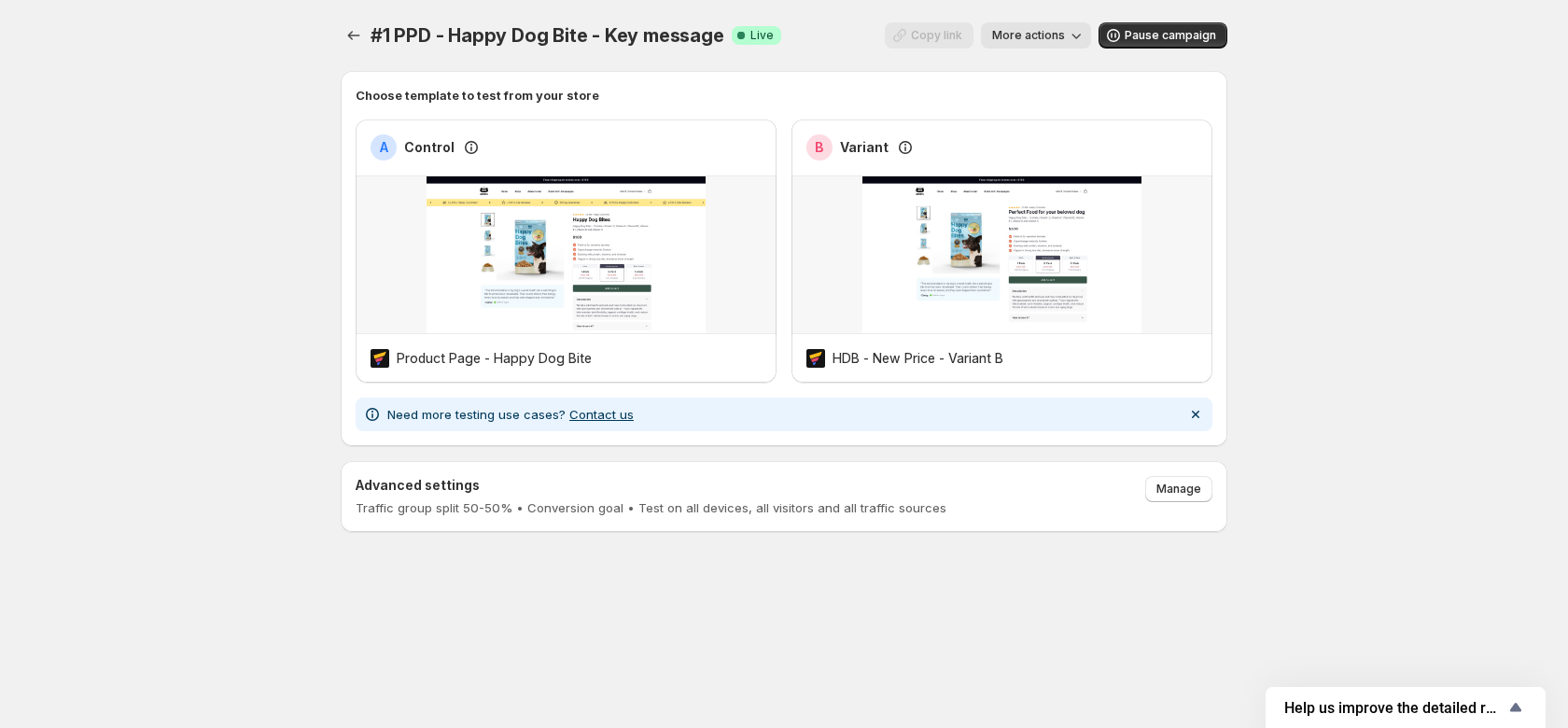 click on "More actions" at bounding box center (1036, 35) 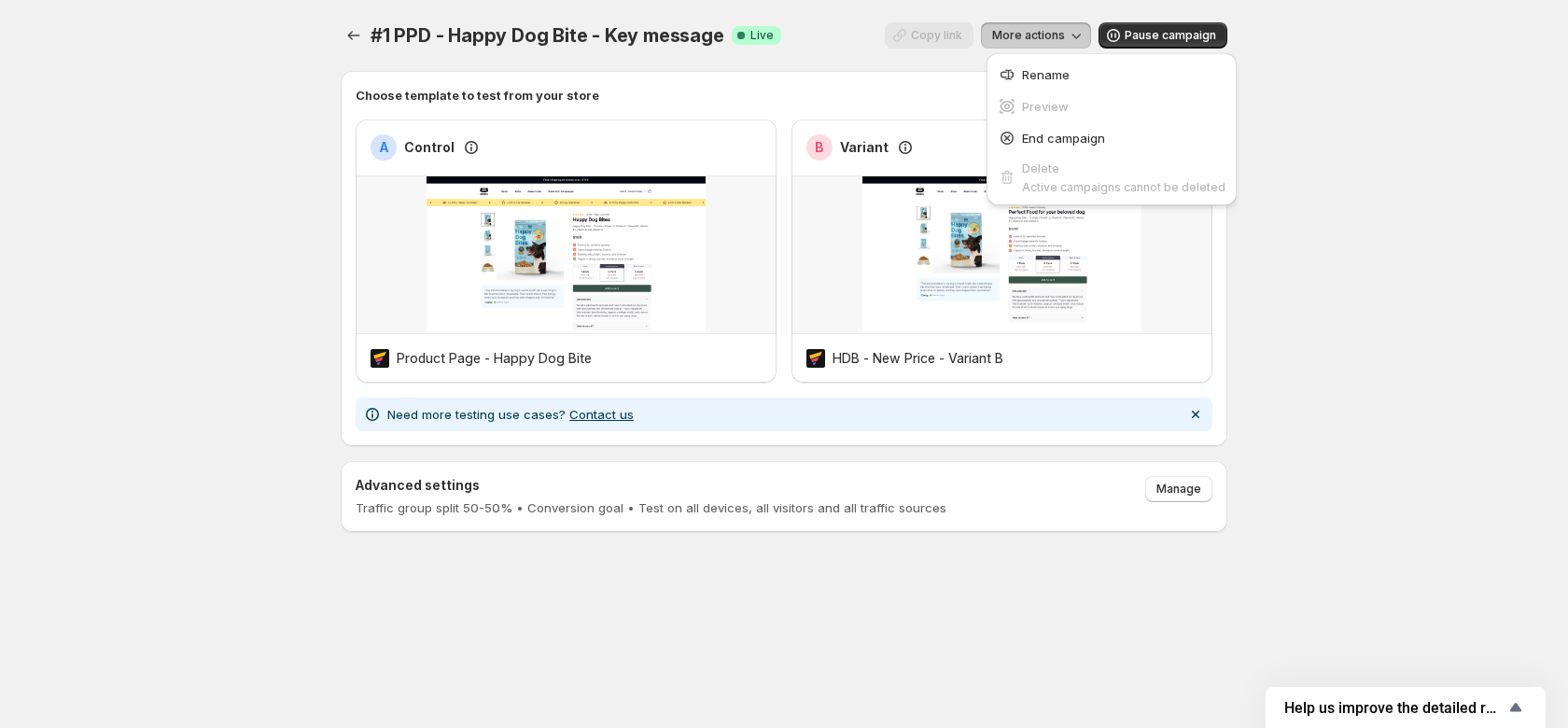 click on "#1 PPD - Happy Dog Bite - Key message. This page is ready #1 PPD - Happy Dog Bite - Key message Success Complete Live Copy link More actions More actions Copy link More actions Pause campaign" at bounding box center [784, 35] 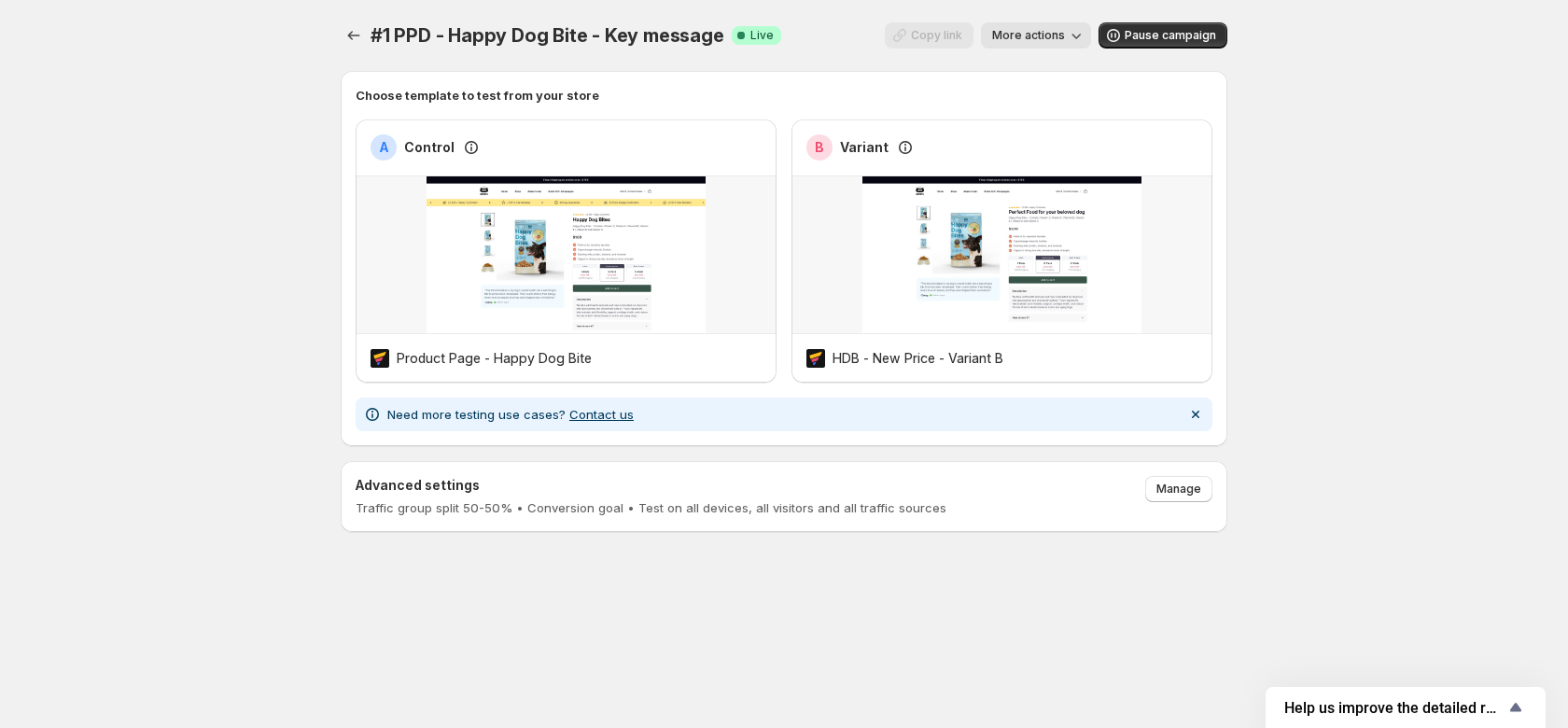 click on "#1 PPD - Happy Dog Bite - Key message. This page is ready #1 PPD - Happy Dog Bite - Key message Success Complete Live Copy link More actions More actions Copy link More actions Pause campaign" at bounding box center [784, 35] 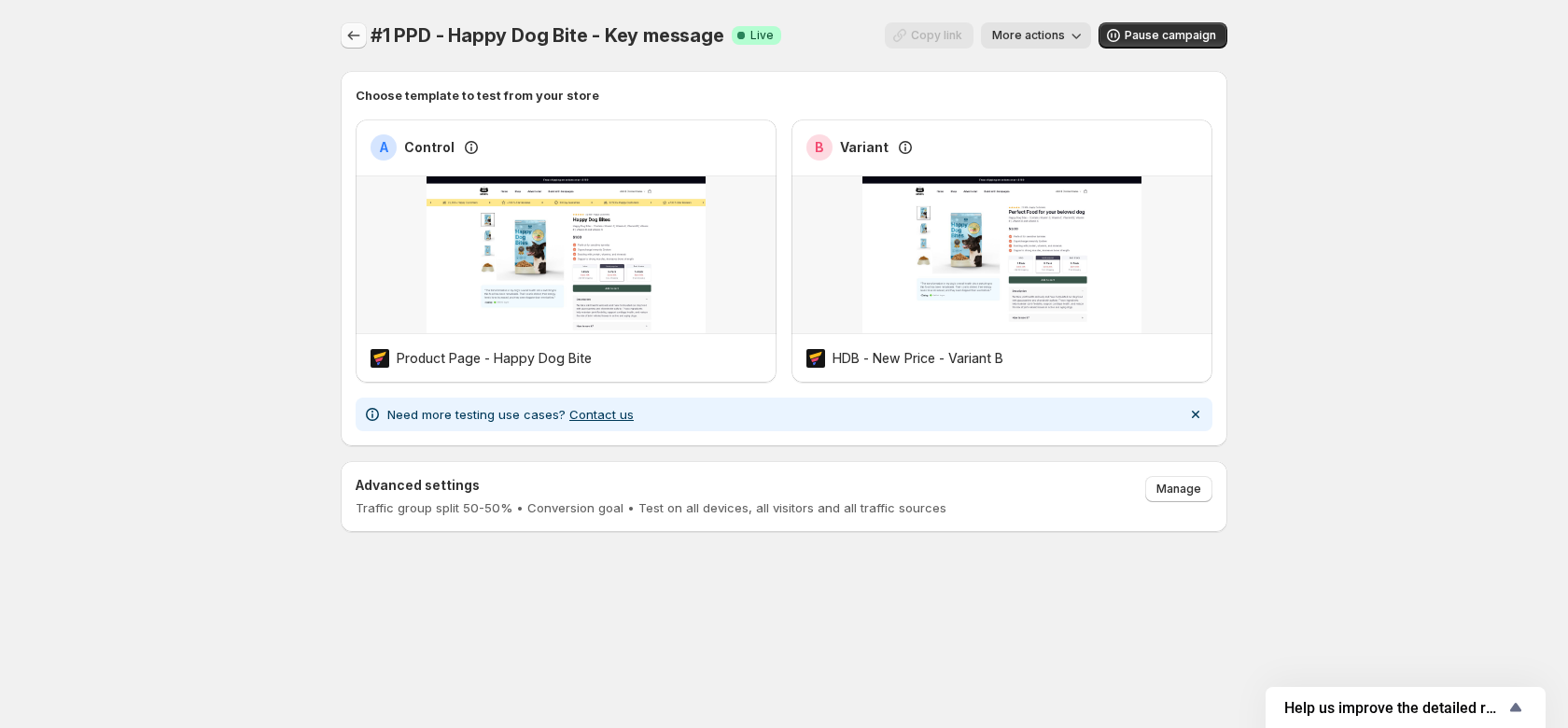 click at bounding box center (354, 35) 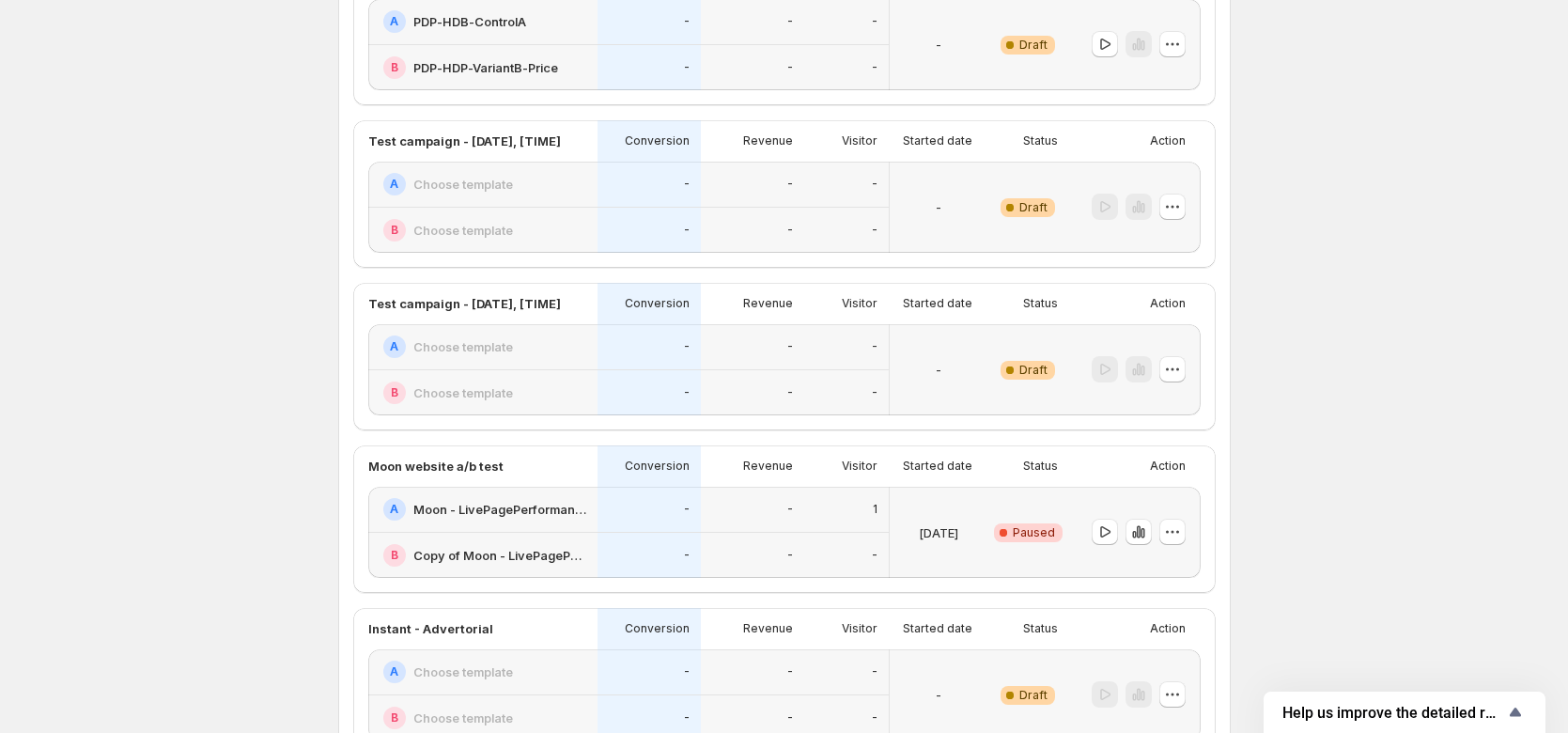 scroll, scrollTop: 0, scrollLeft: 0, axis: both 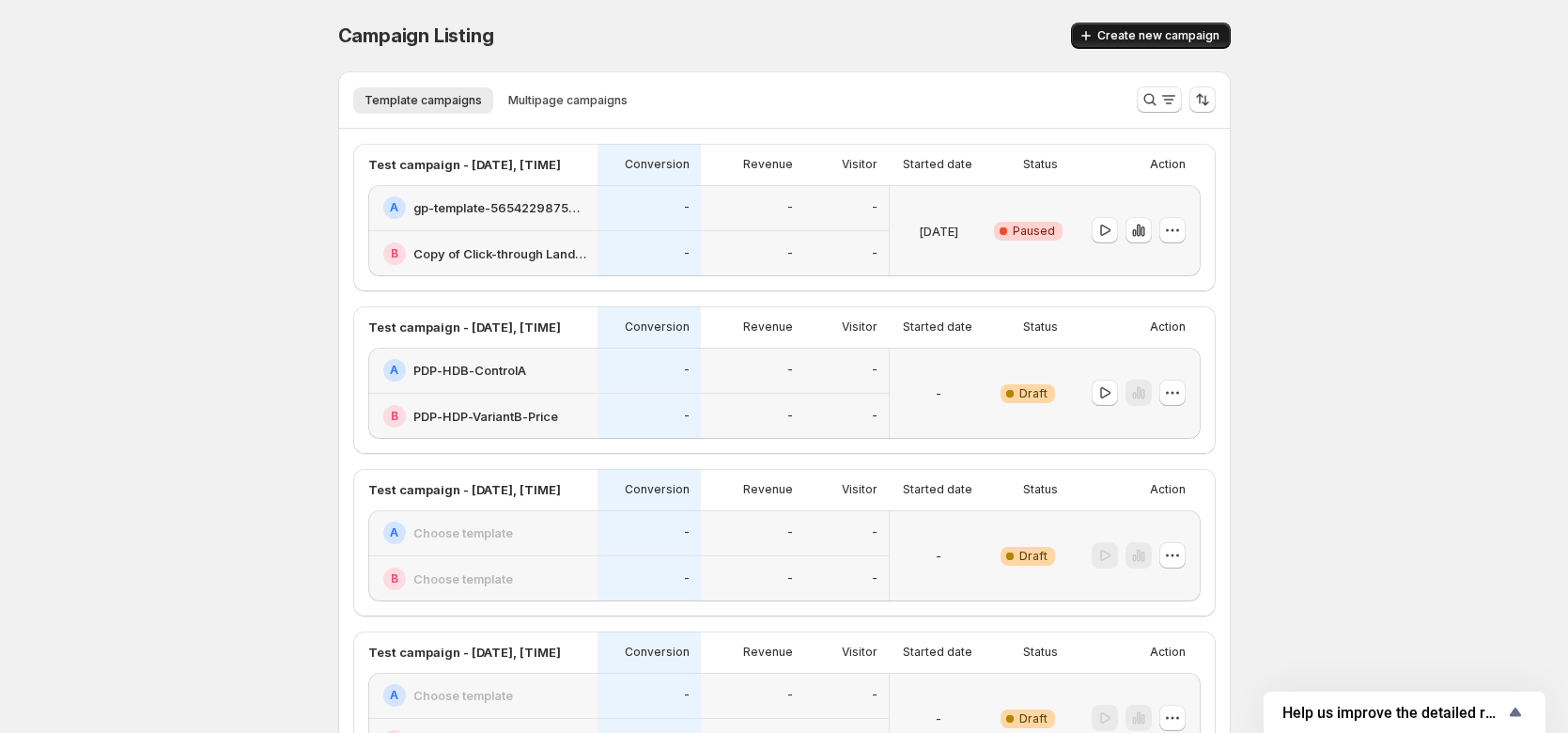 click on "Create new campaign" at bounding box center [1158, 36] 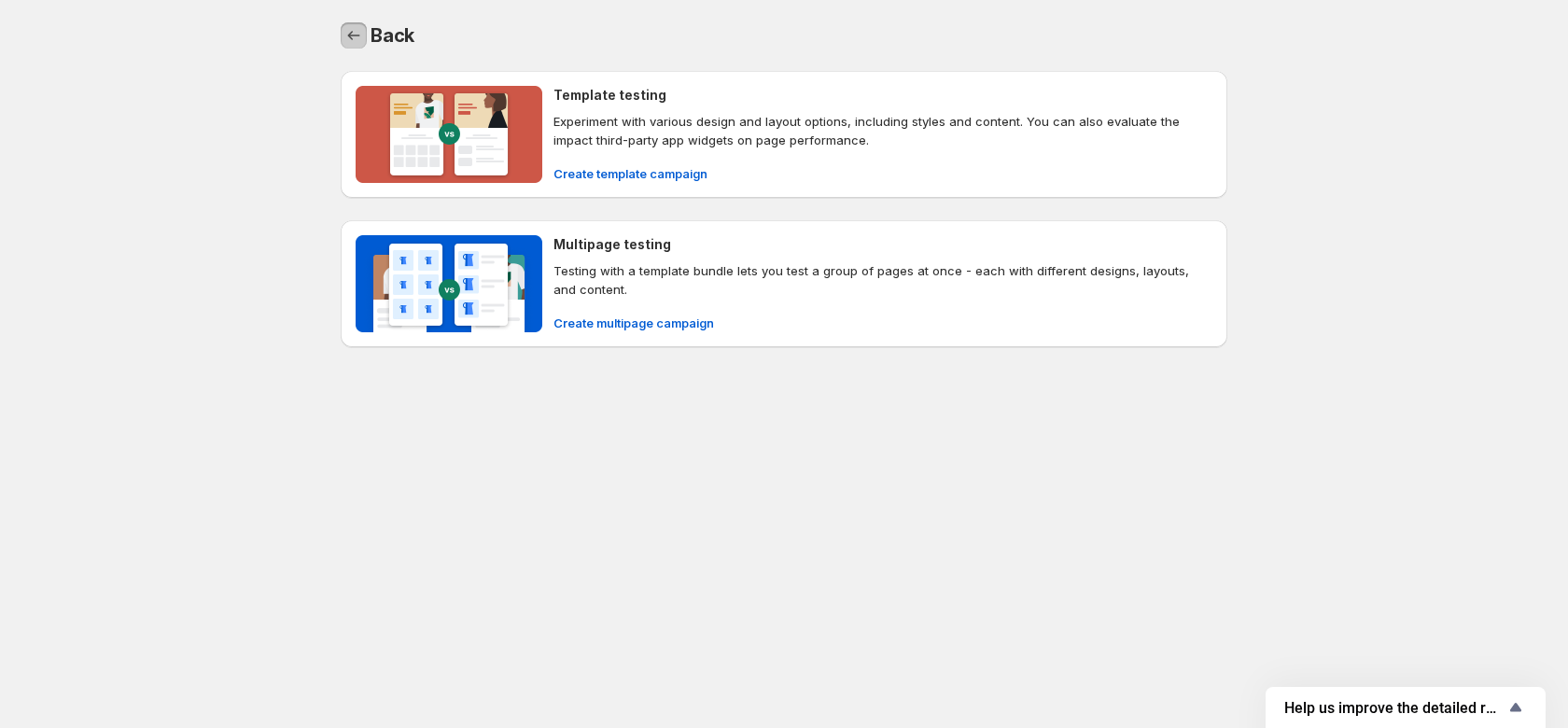 click at bounding box center (354, 35) 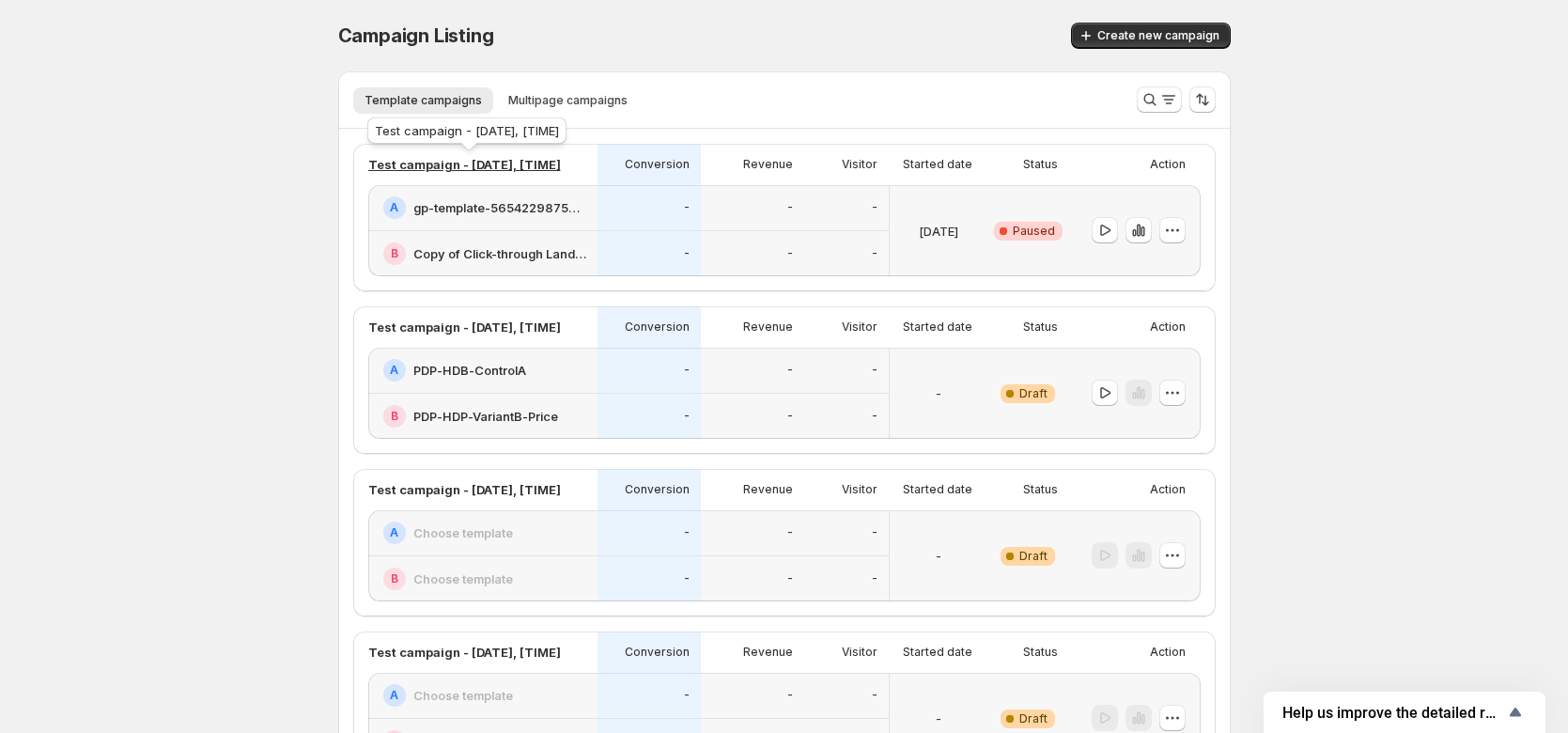 click on "Test campaign - May 6, 23:12:43" at bounding box center (464, 164) 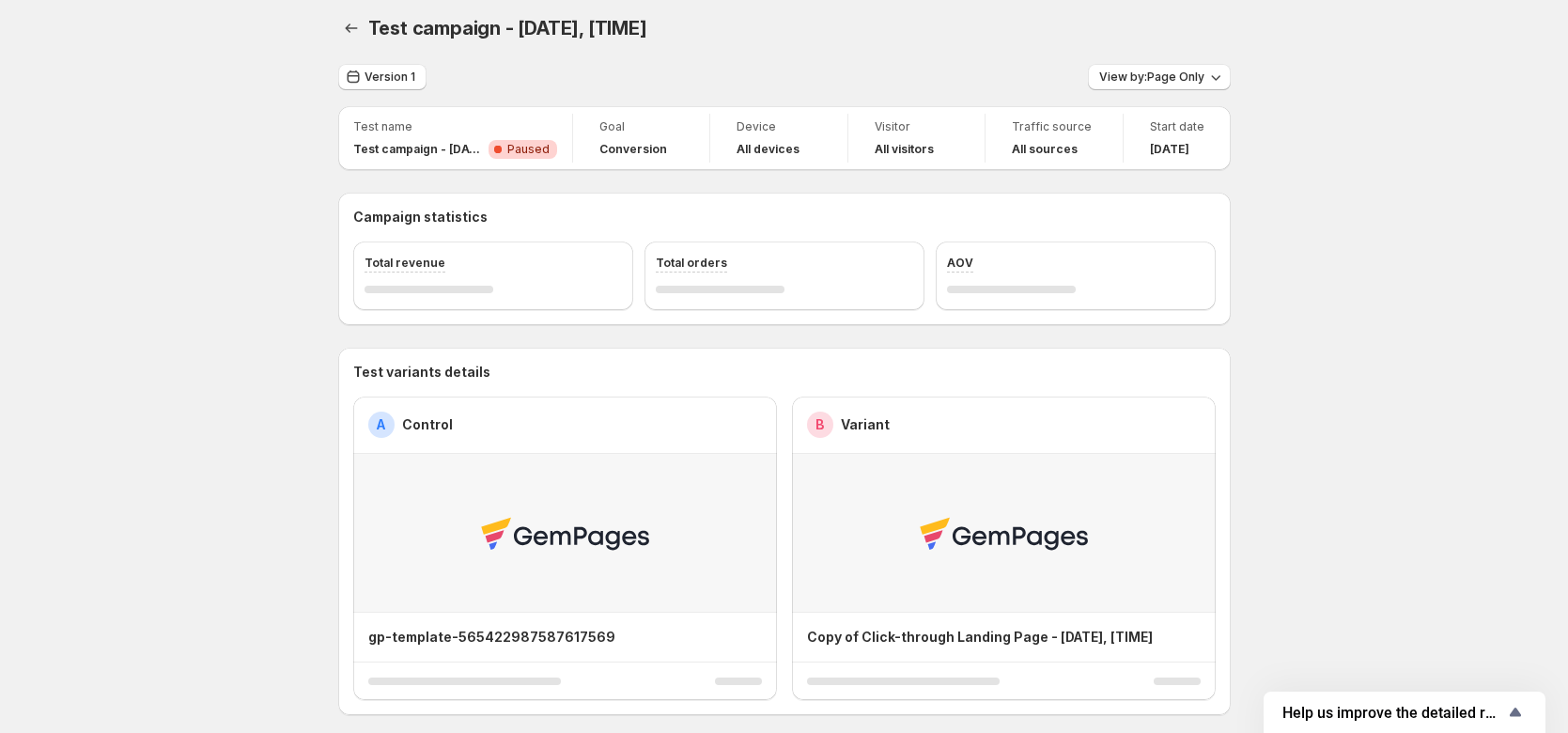 scroll, scrollTop: 0, scrollLeft: 0, axis: both 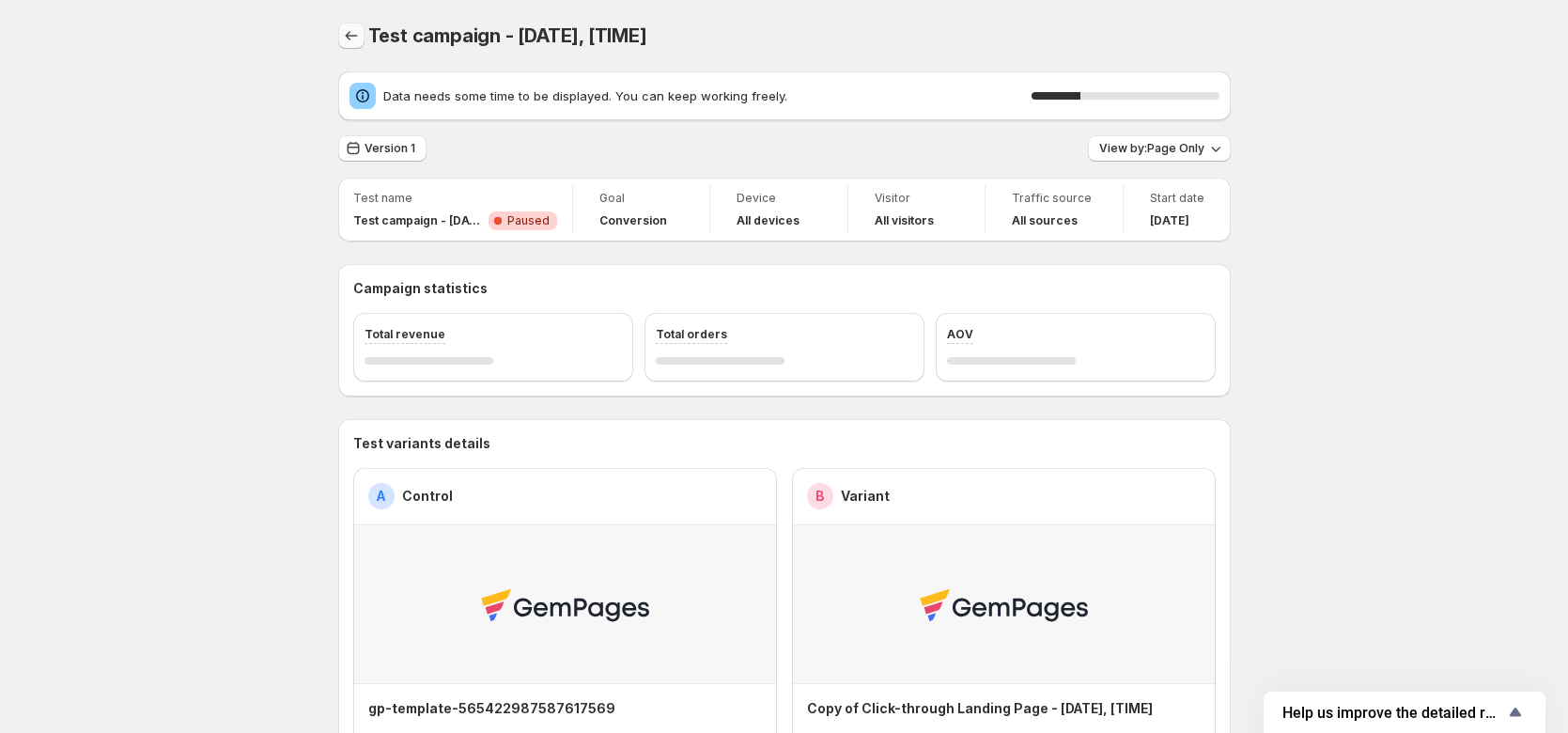 click 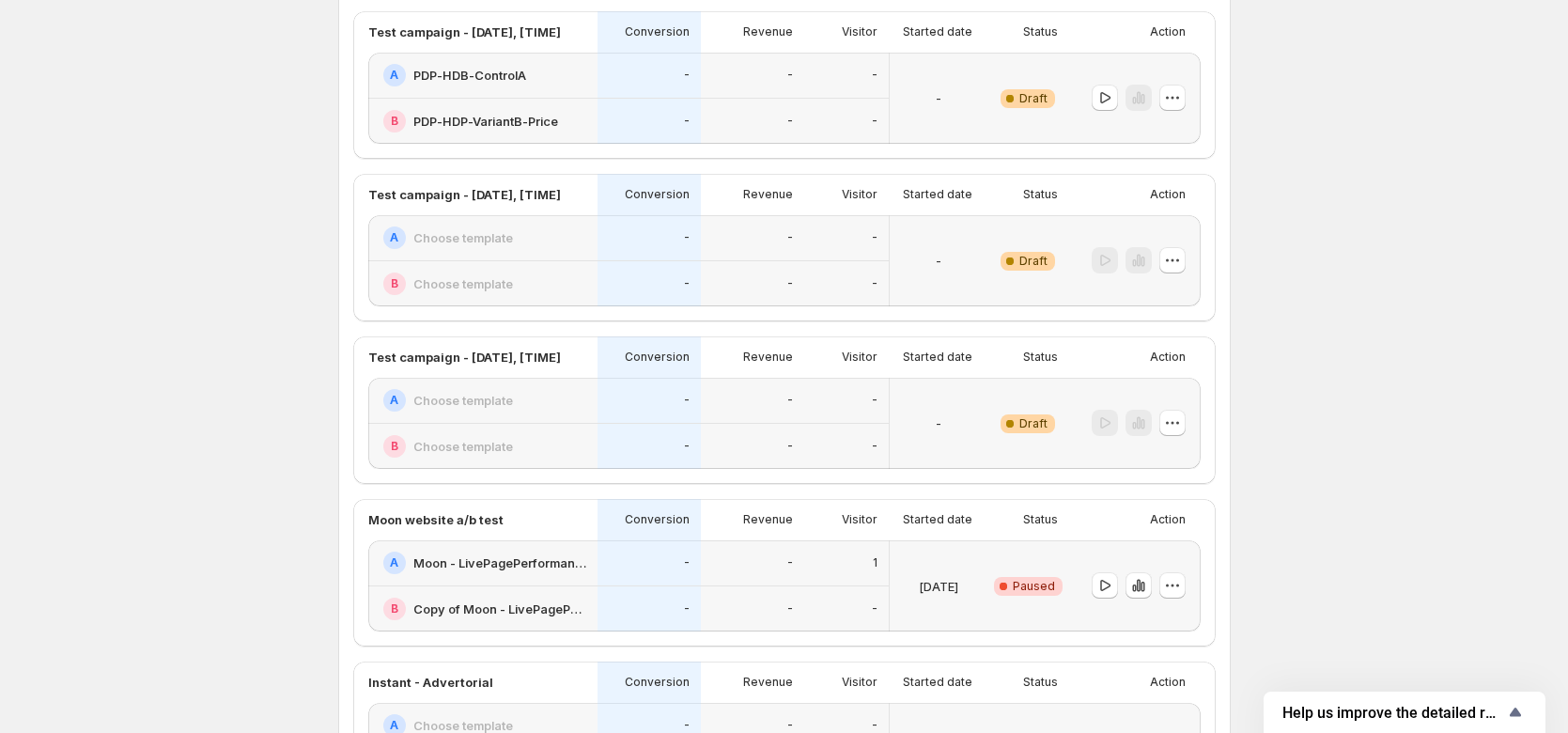 scroll, scrollTop: 0, scrollLeft: 0, axis: both 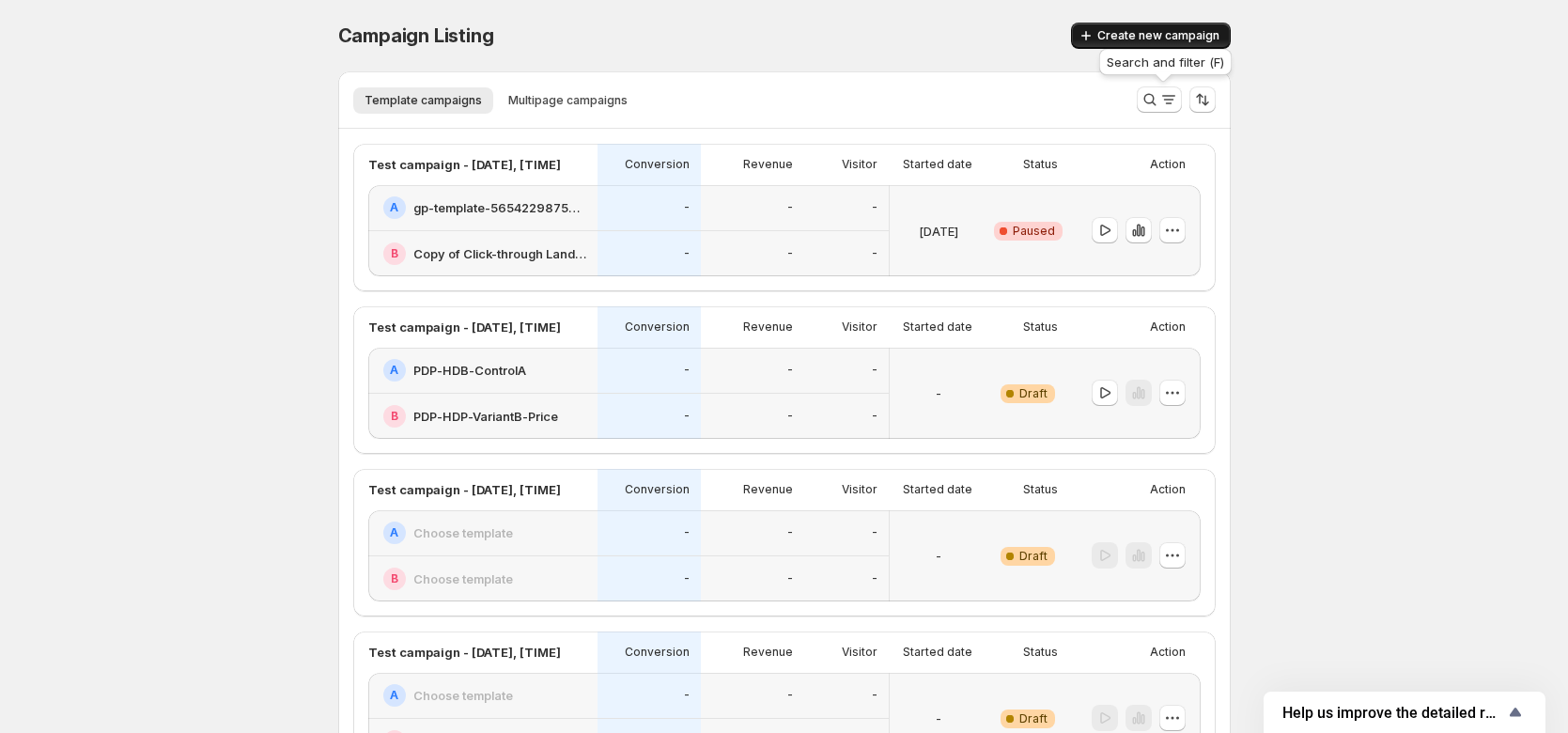 click on "Create new campaign" at bounding box center (1151, 36) 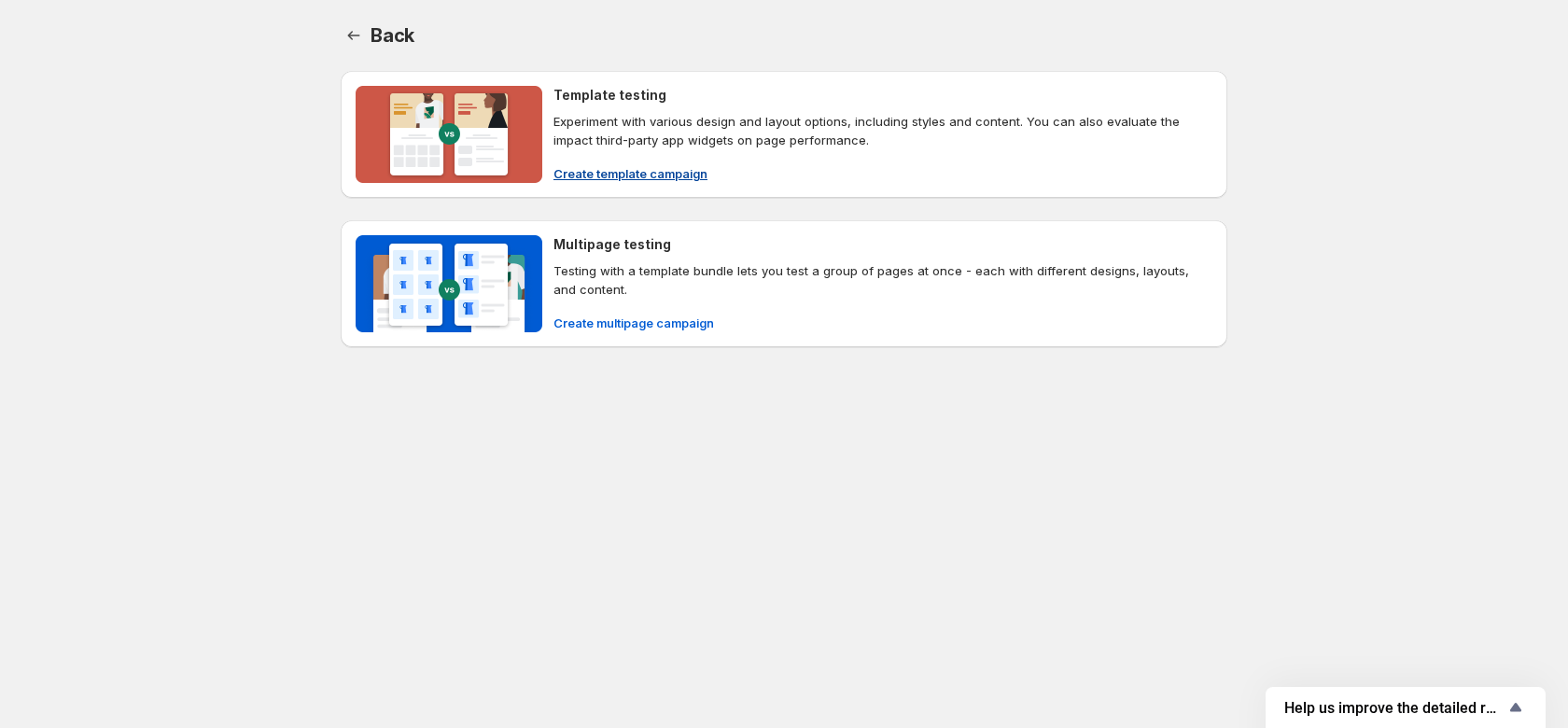 click on "Create template campaign" at bounding box center [630, 174] 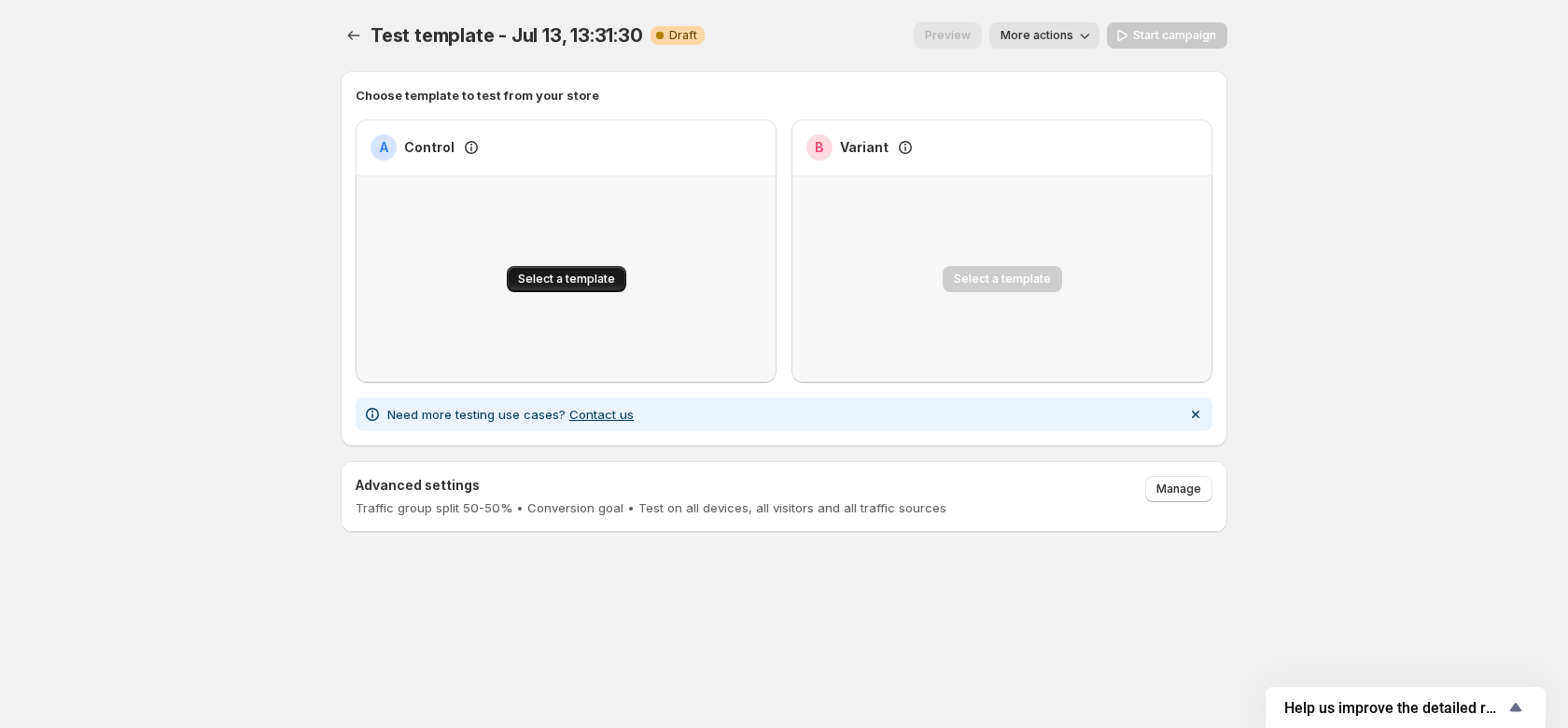 click on "Select a template" at bounding box center [567, 279] 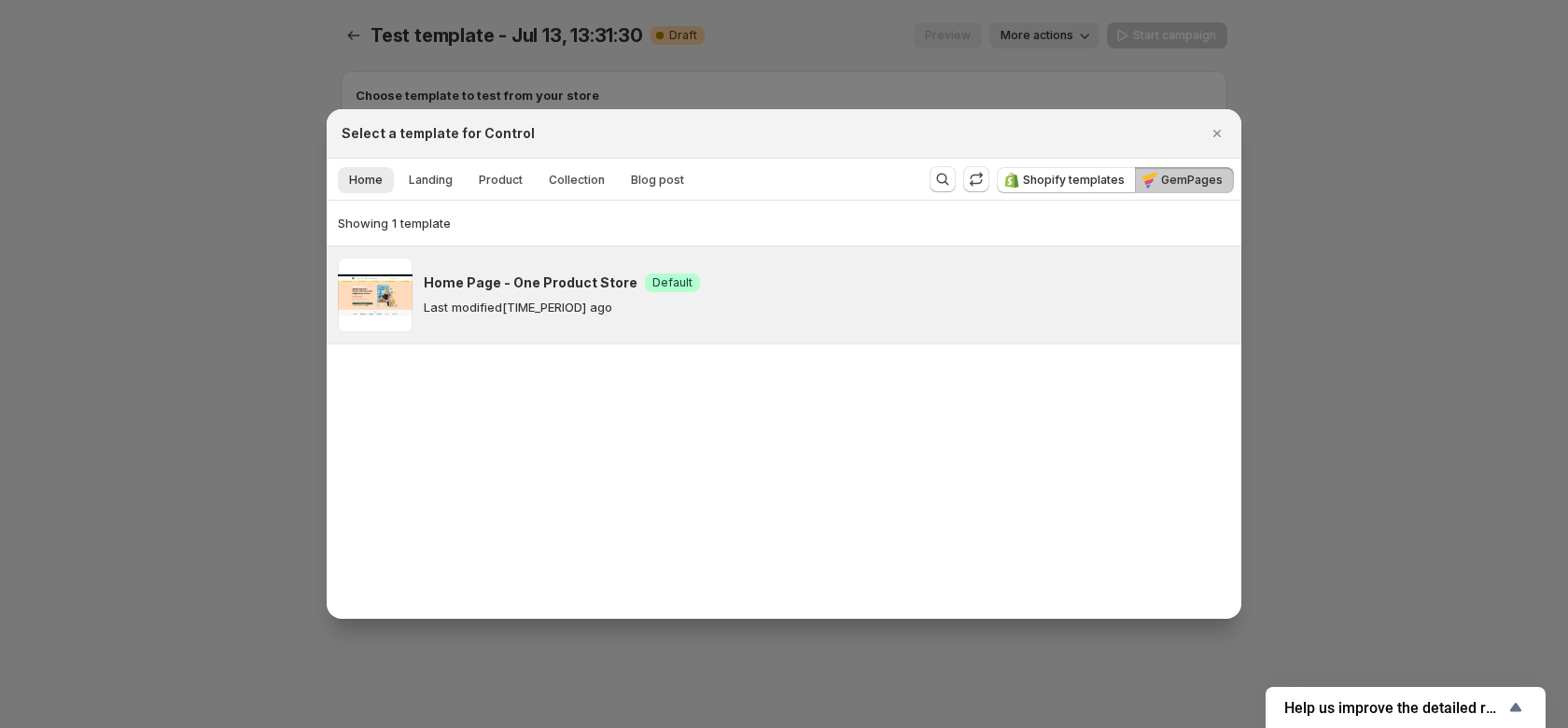 click on "Last modified  4 months ago" at bounding box center (518, 307) 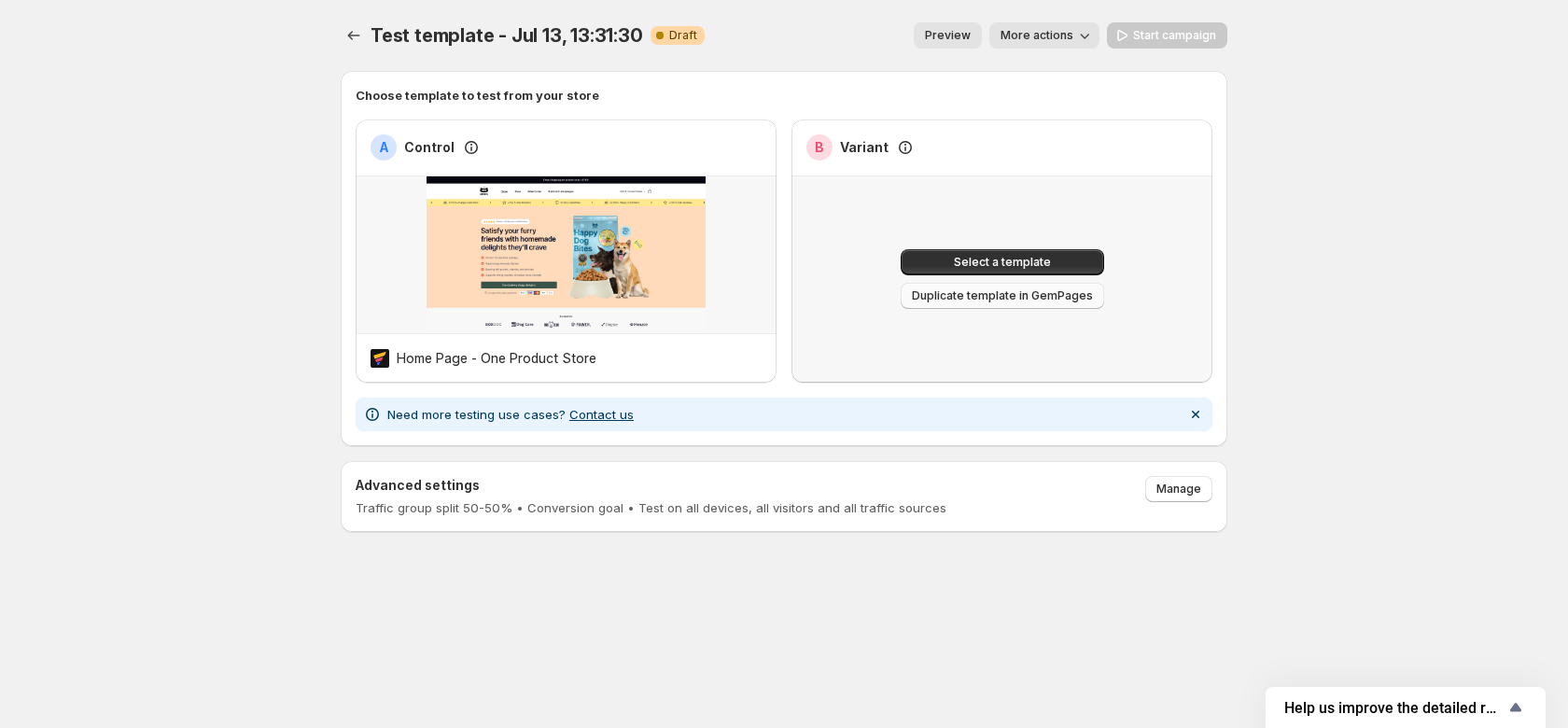 click on "Duplicate template in GemPages" at bounding box center (1002, 296) 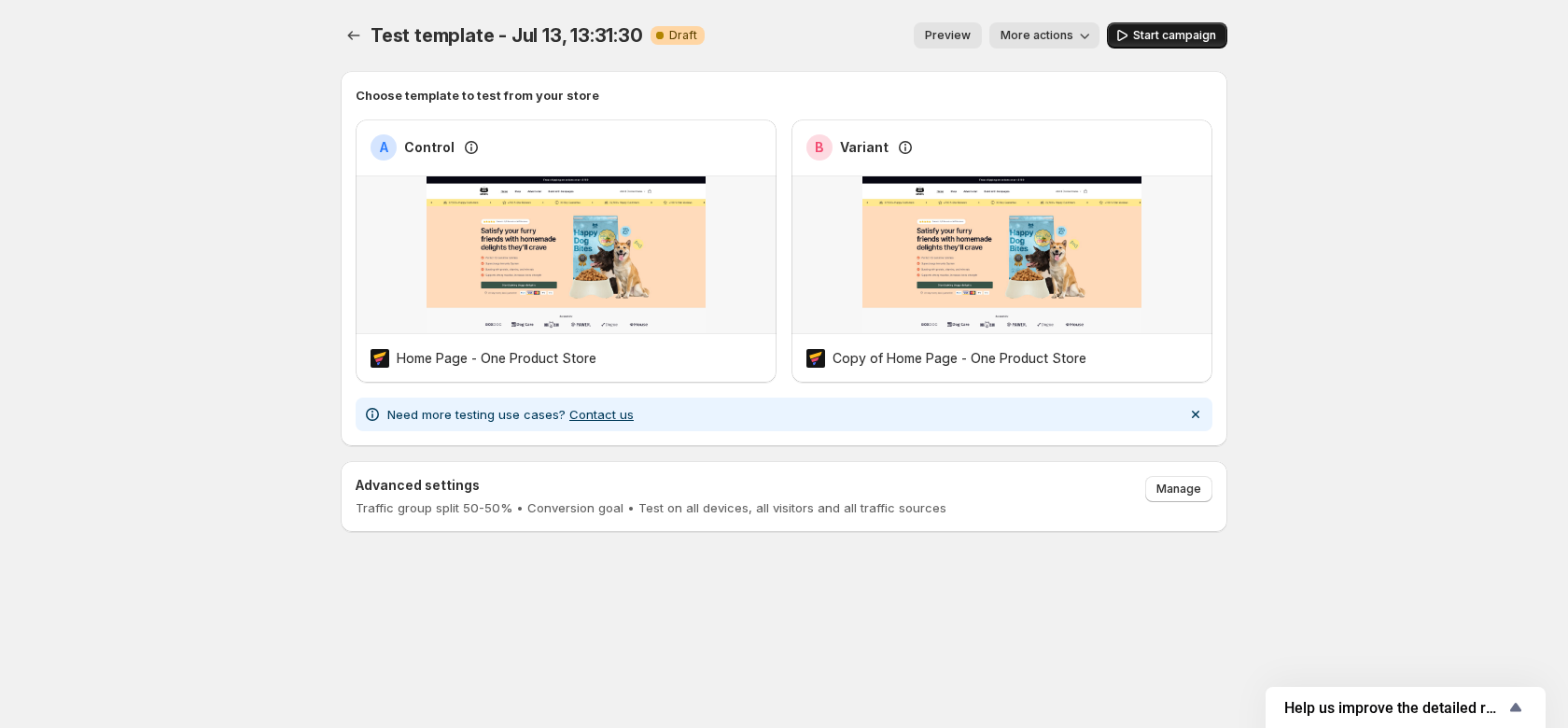 click on "Start campaign" at bounding box center (1167, 35) 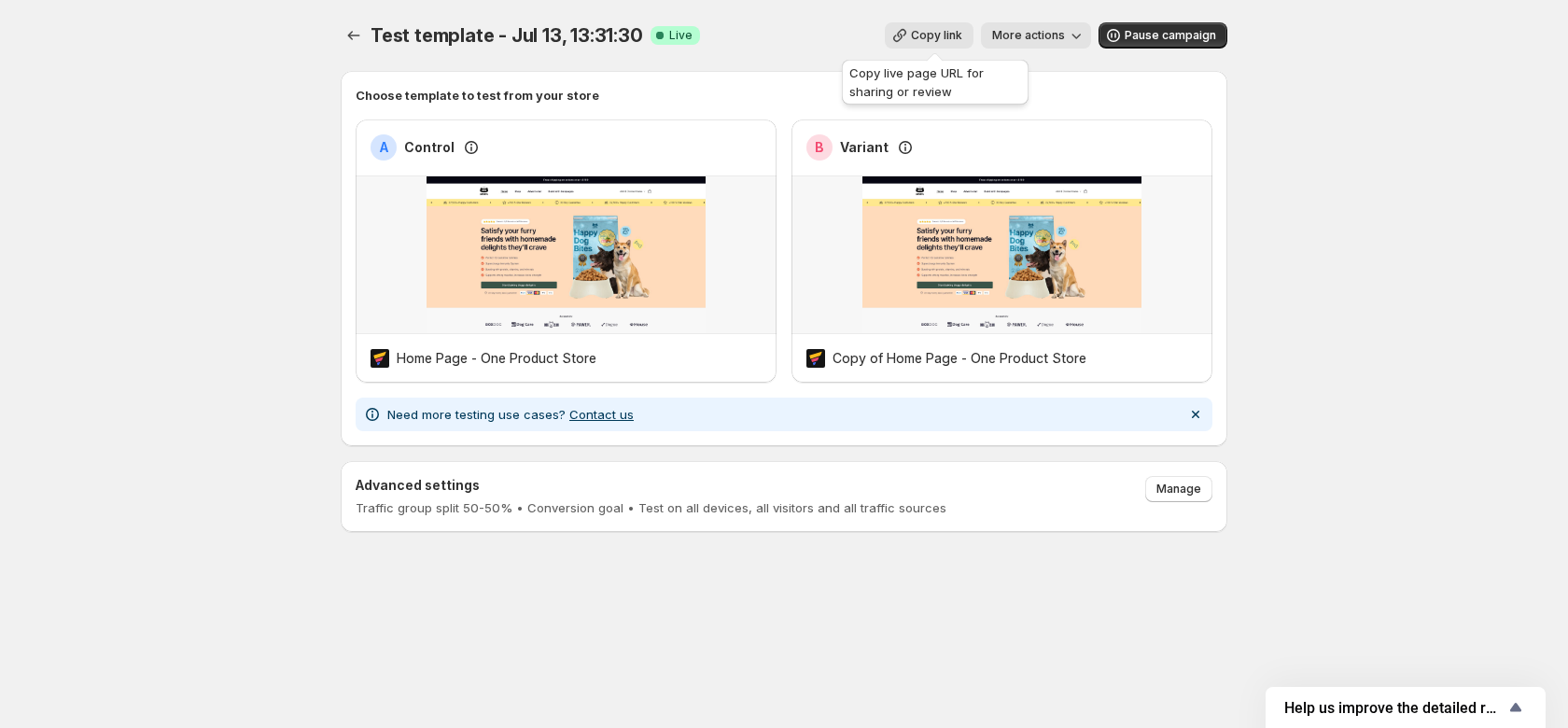 click 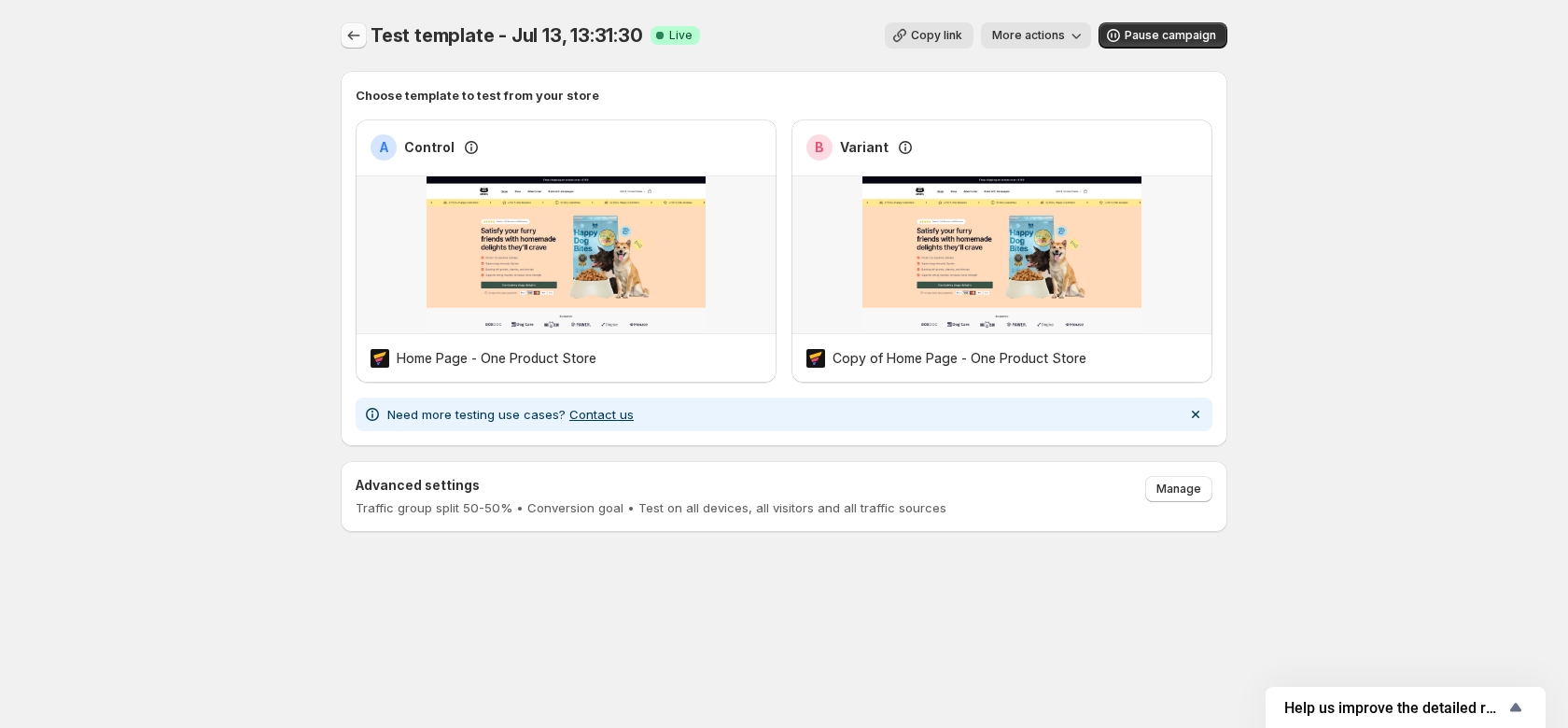 click 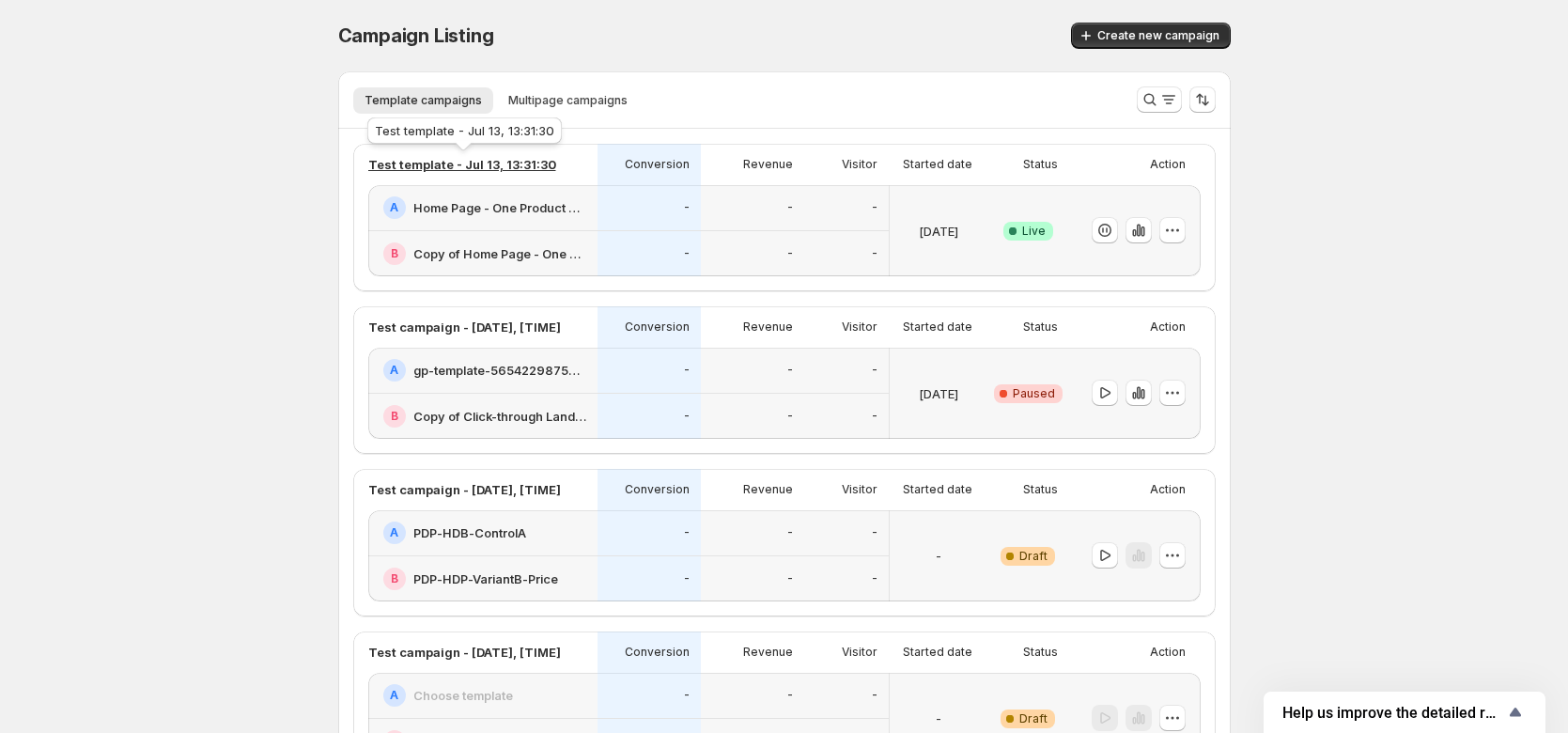 click on "Test template - Jul 13, 13:31:30" at bounding box center [462, 164] 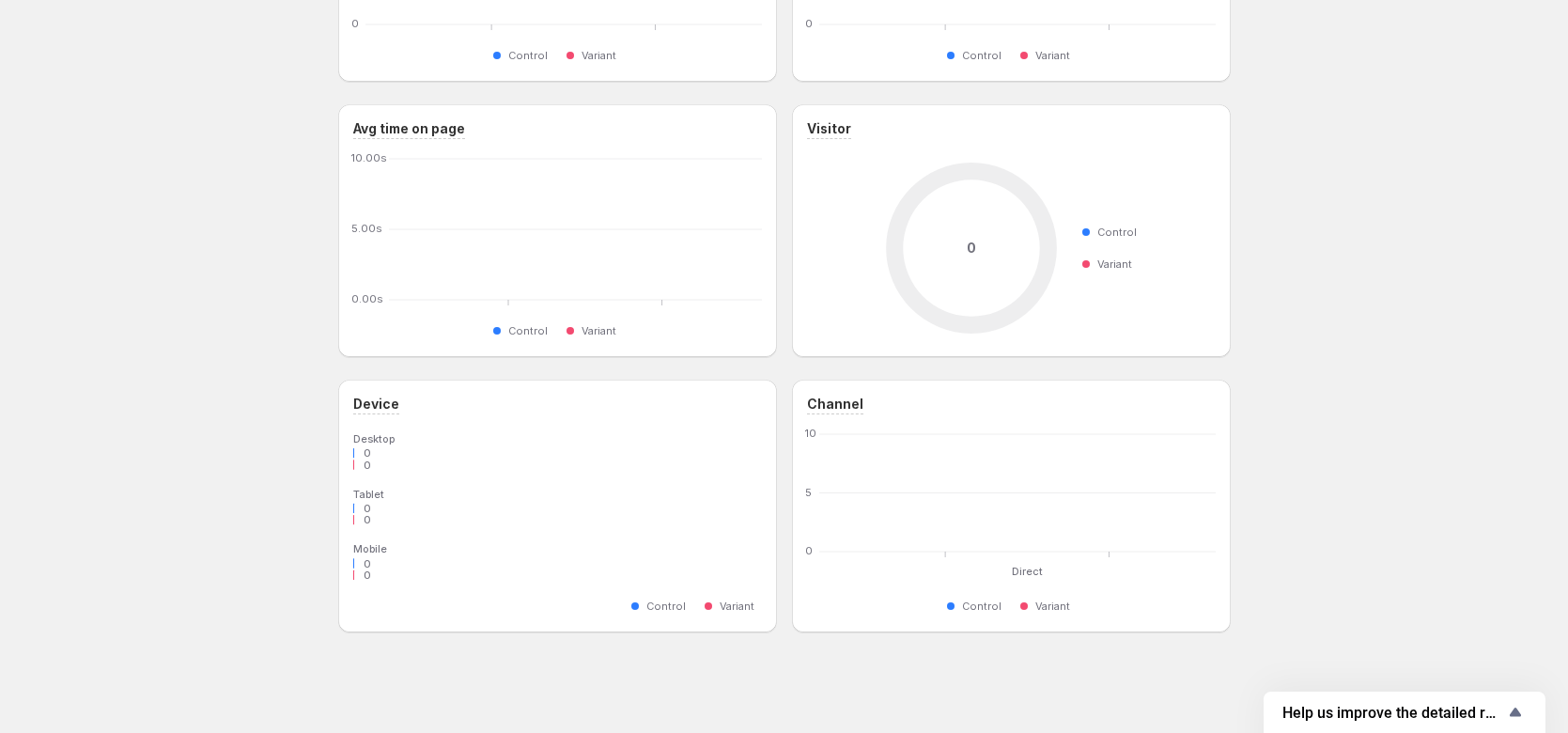 scroll, scrollTop: 0, scrollLeft: 0, axis: both 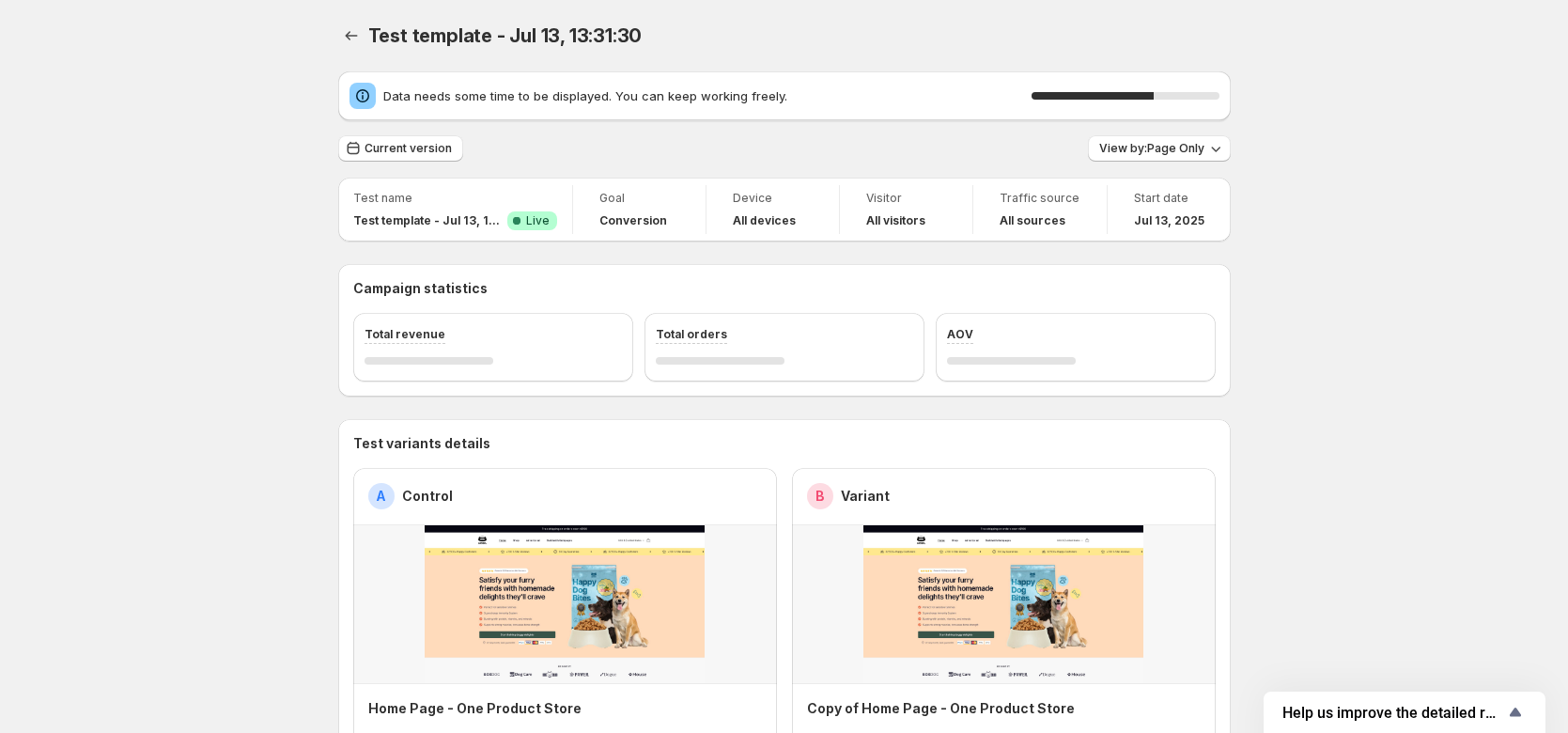 click on "Data needs some time to be displayed. You can keep working freely. 65 %" at bounding box center [784, 96] 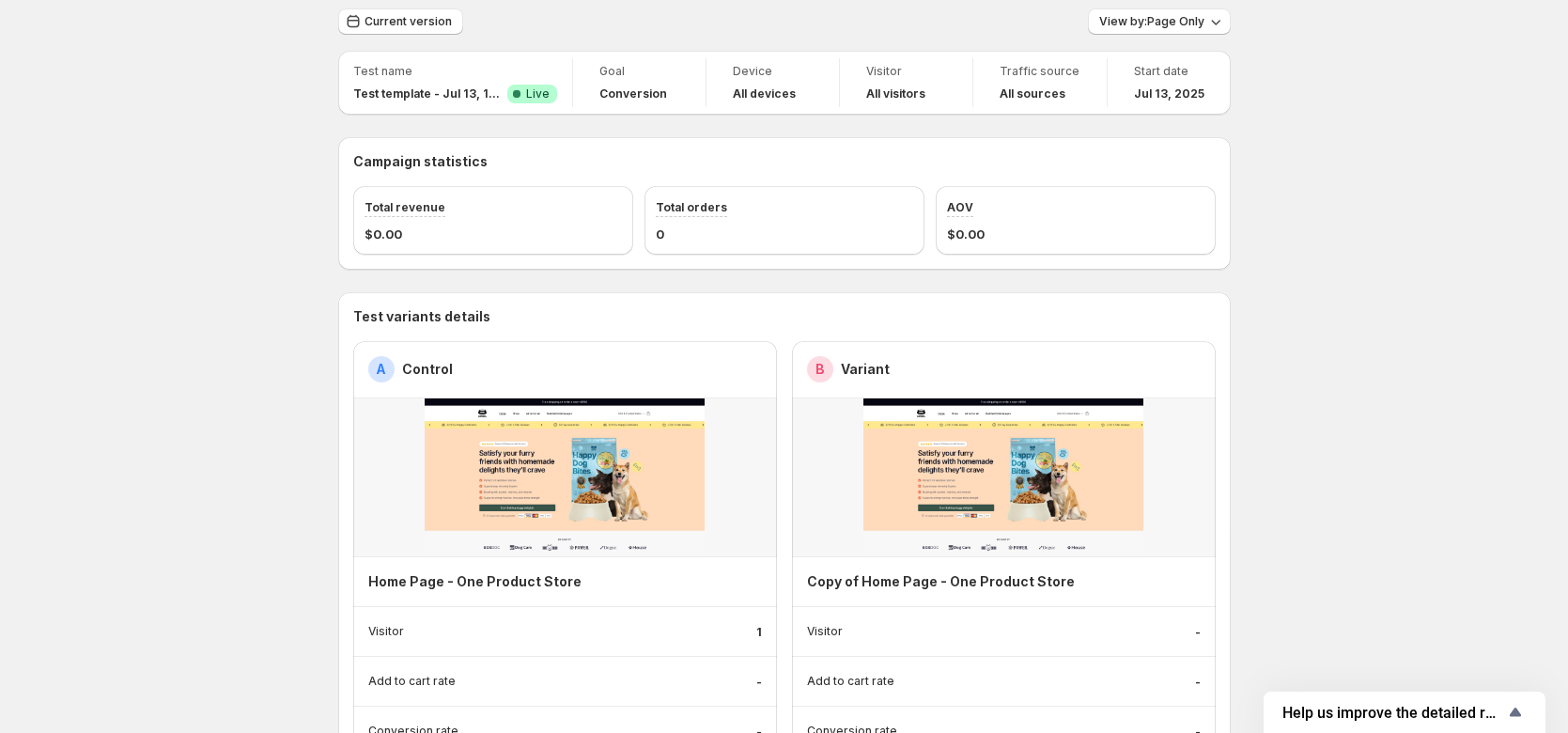 scroll, scrollTop: 0, scrollLeft: 0, axis: both 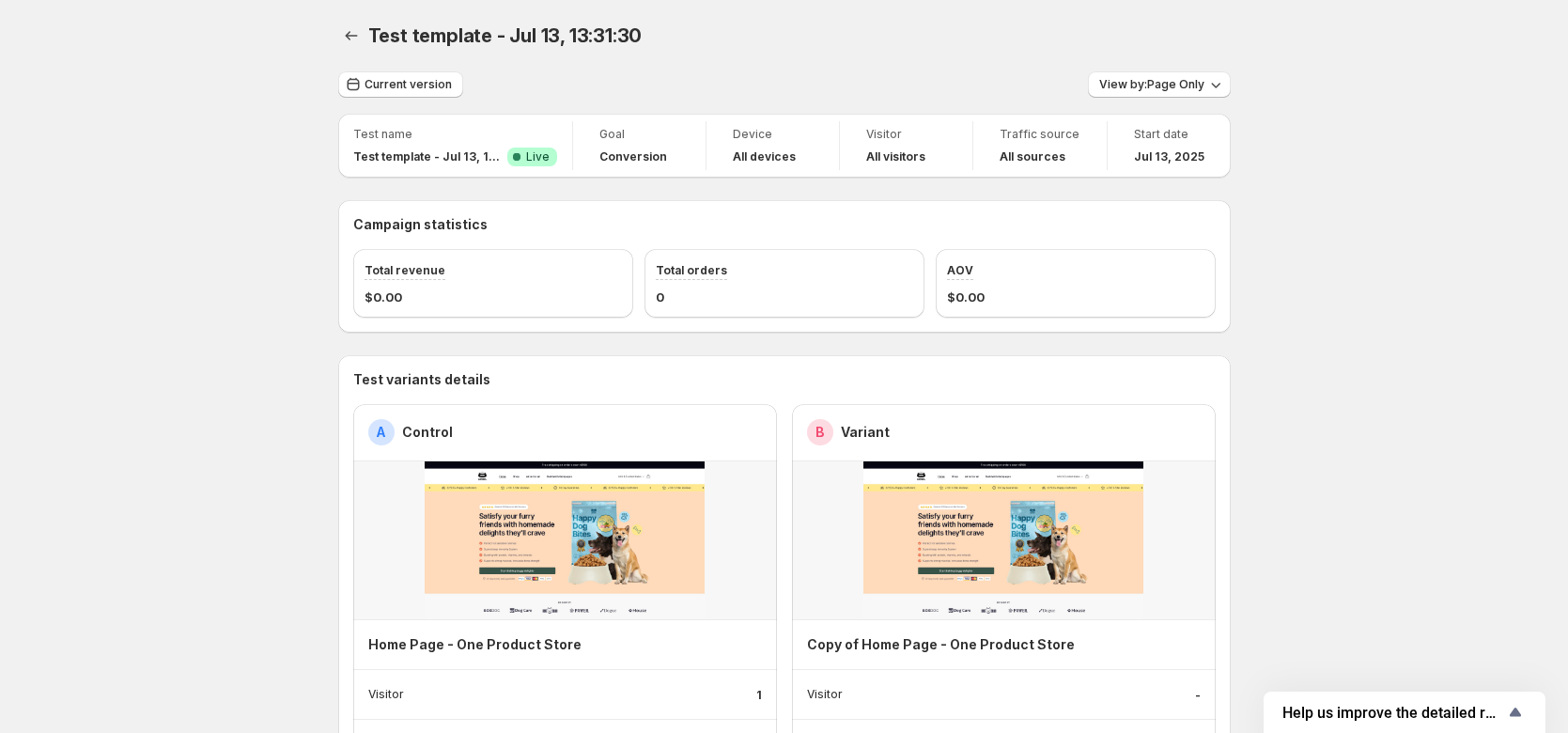click on "Current version View by:  Page Only" at bounding box center [784, 85] 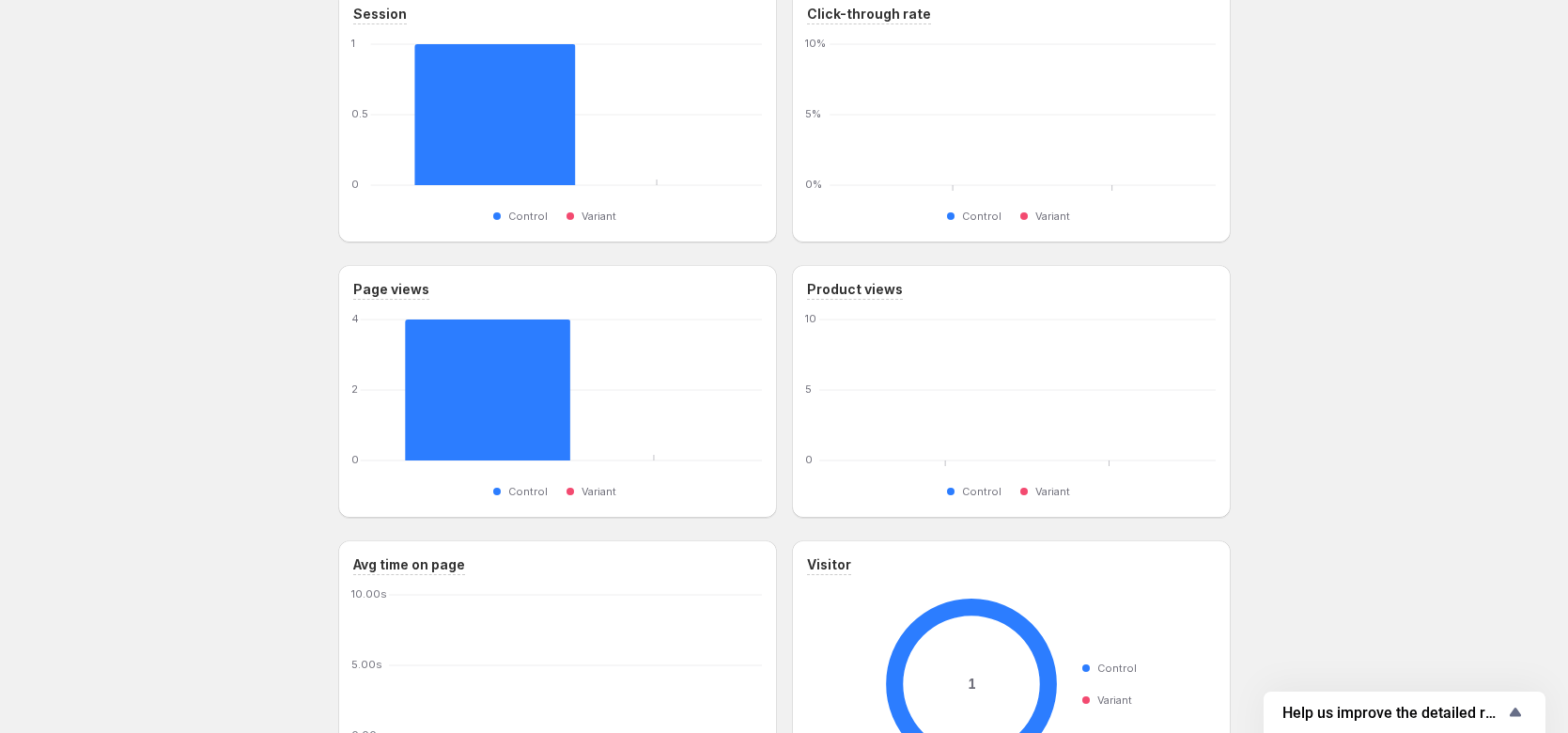 scroll, scrollTop: 1405, scrollLeft: 0, axis: vertical 